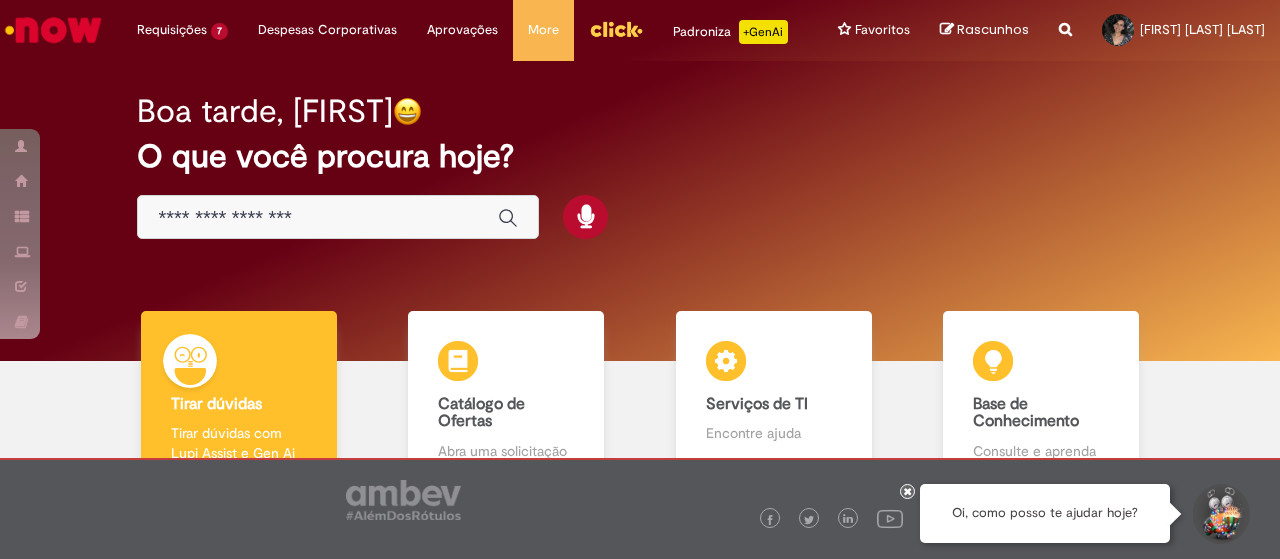 scroll, scrollTop: 0, scrollLeft: 0, axis: both 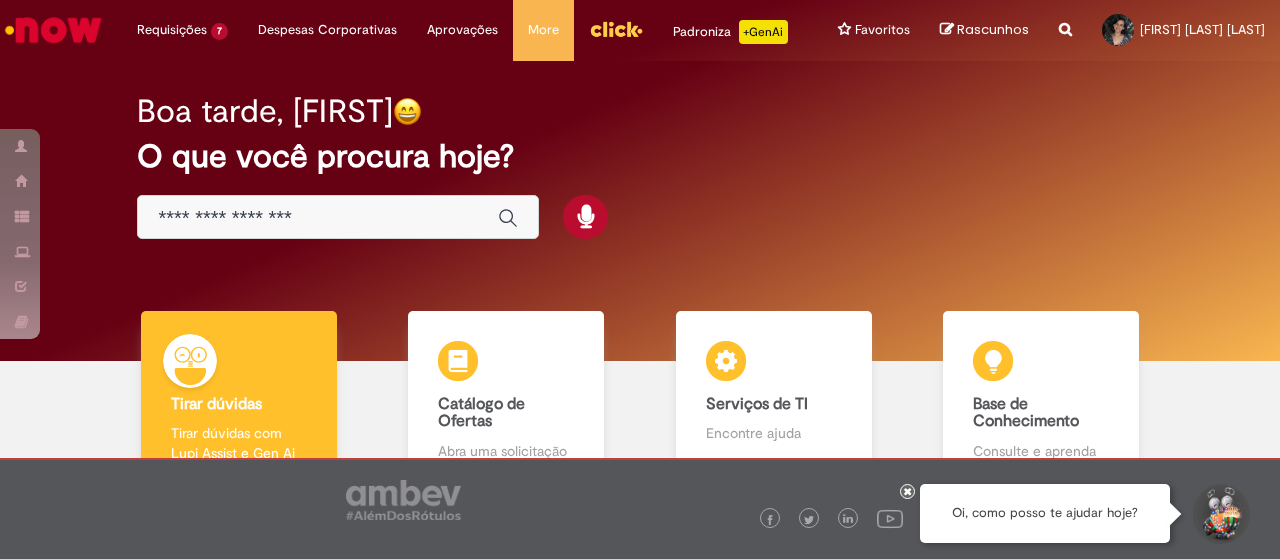 click at bounding box center (318, 218) 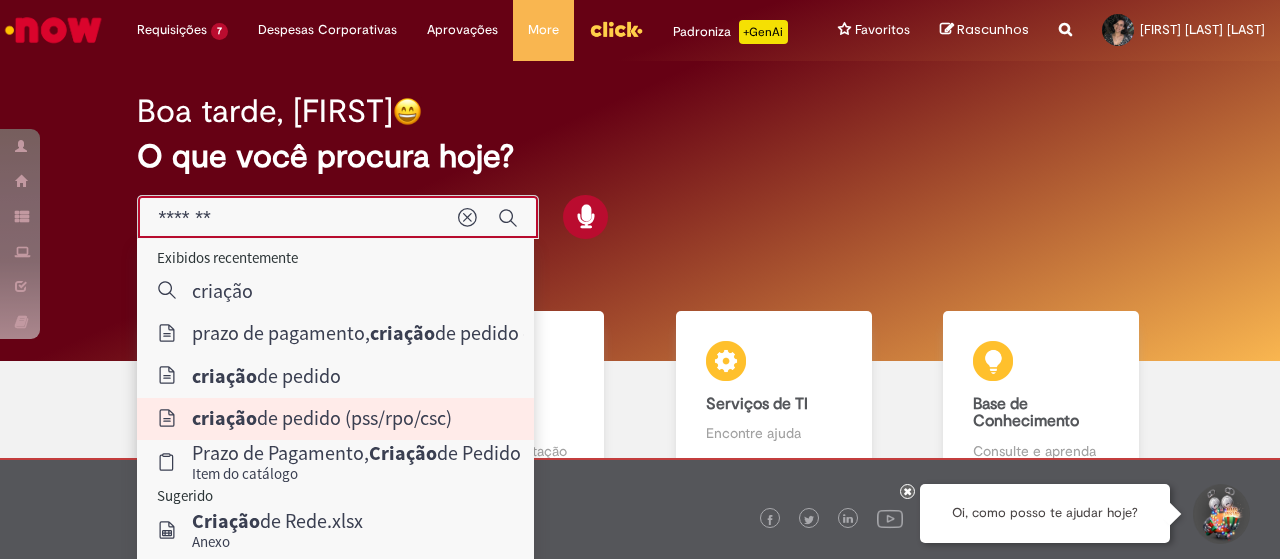 type on "**********" 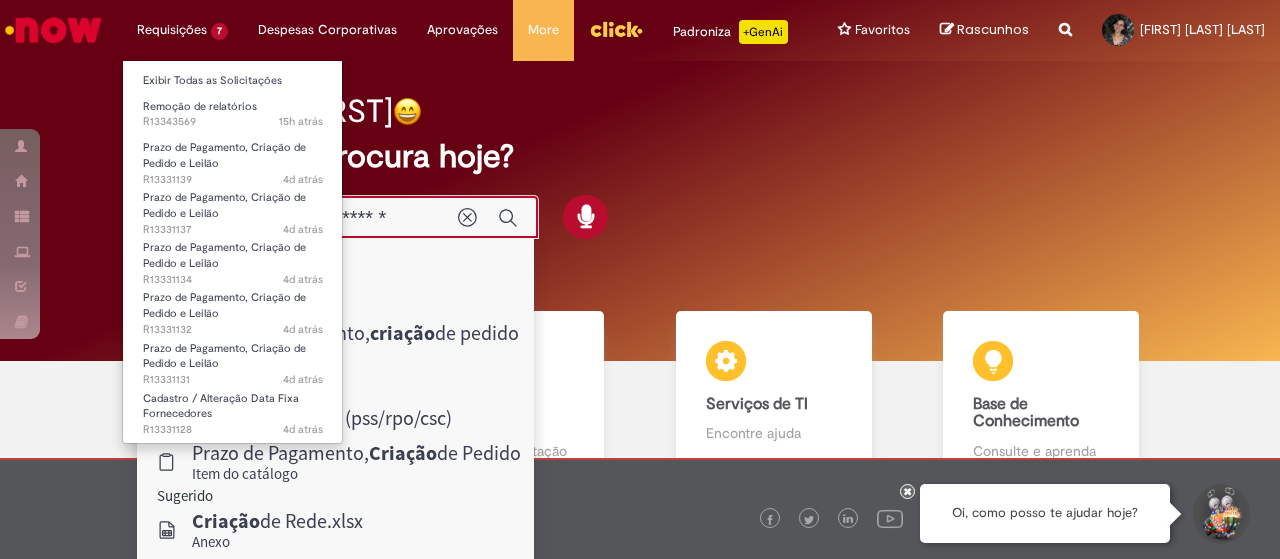 drag, startPoint x: 318, startPoint y: 421, endPoint x: 206, endPoint y: 13, distance: 423.09338 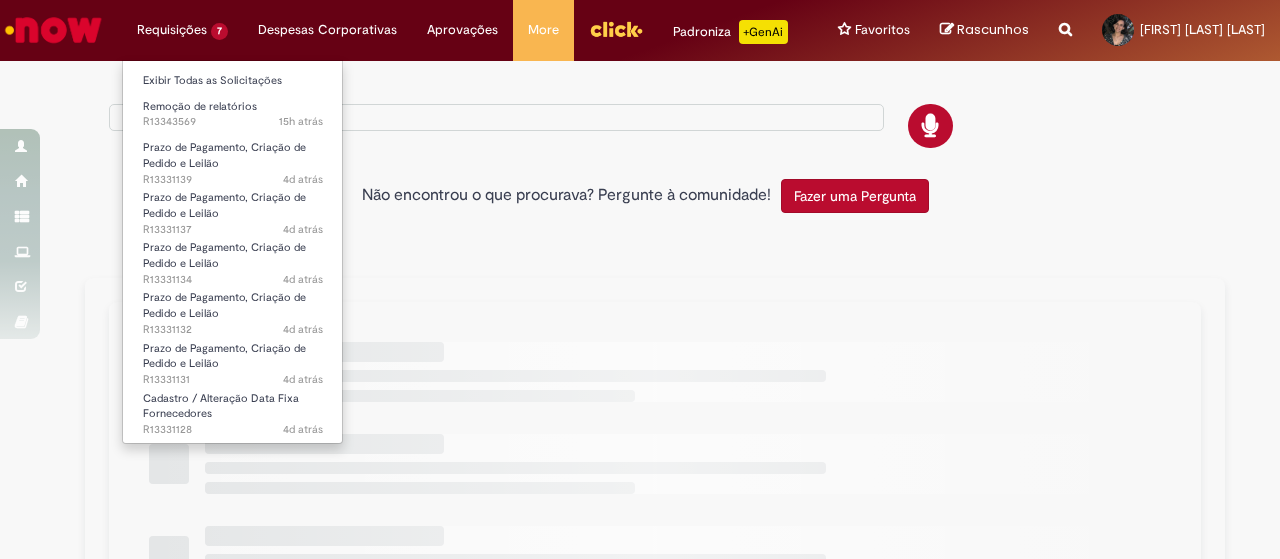type on "**********" 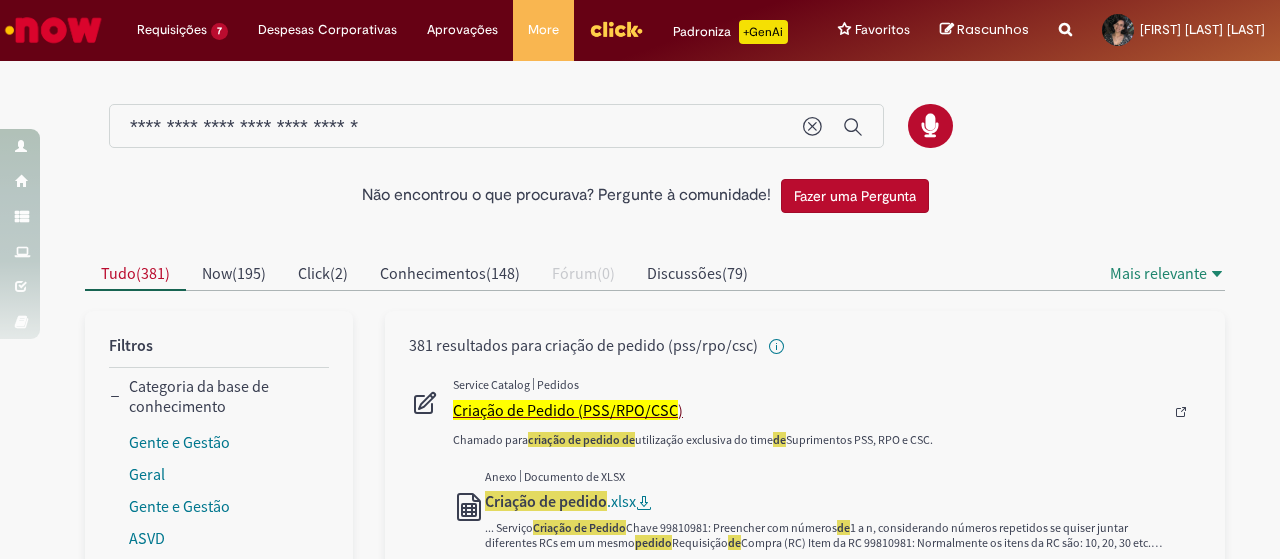click on "Criação de Pedido (PSS/RPO/CSC" at bounding box center (565, 410) 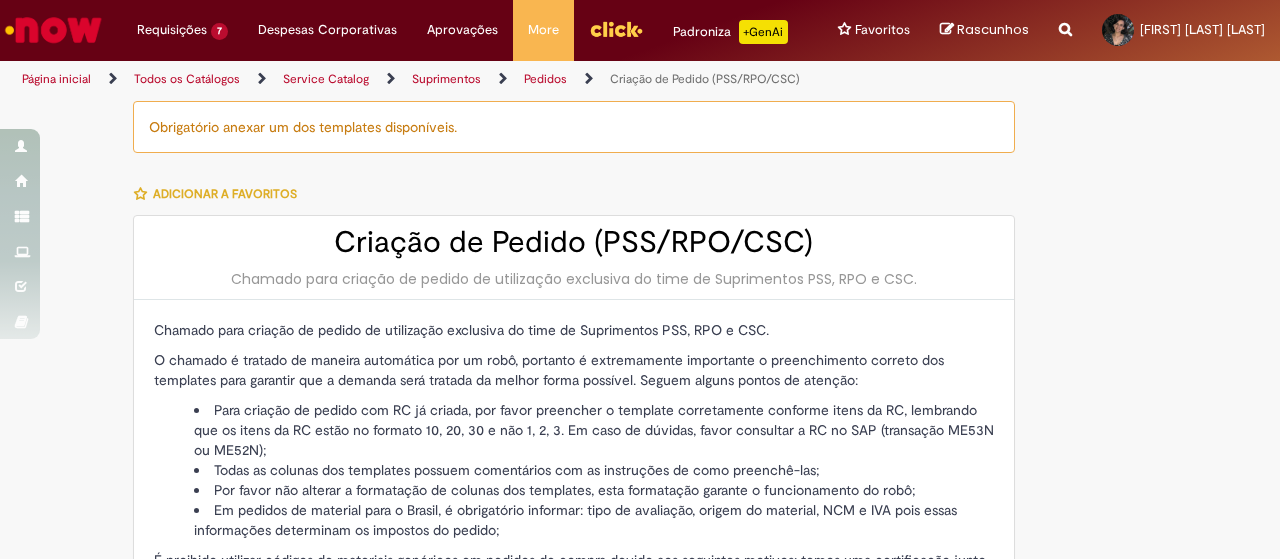 type on "********" 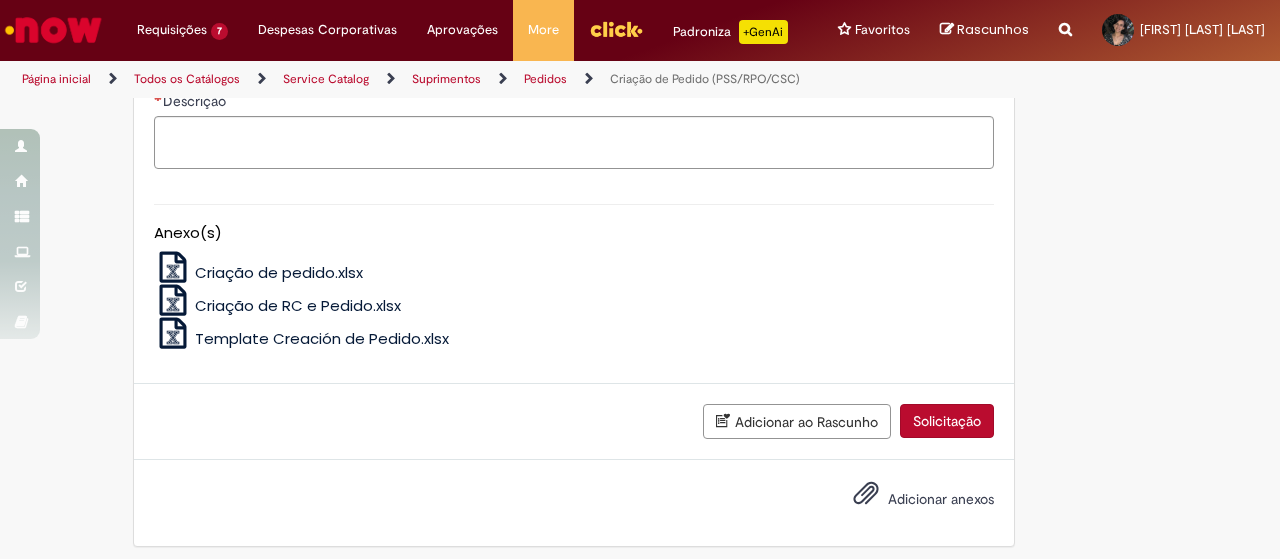scroll, scrollTop: 1126, scrollLeft: 0, axis: vertical 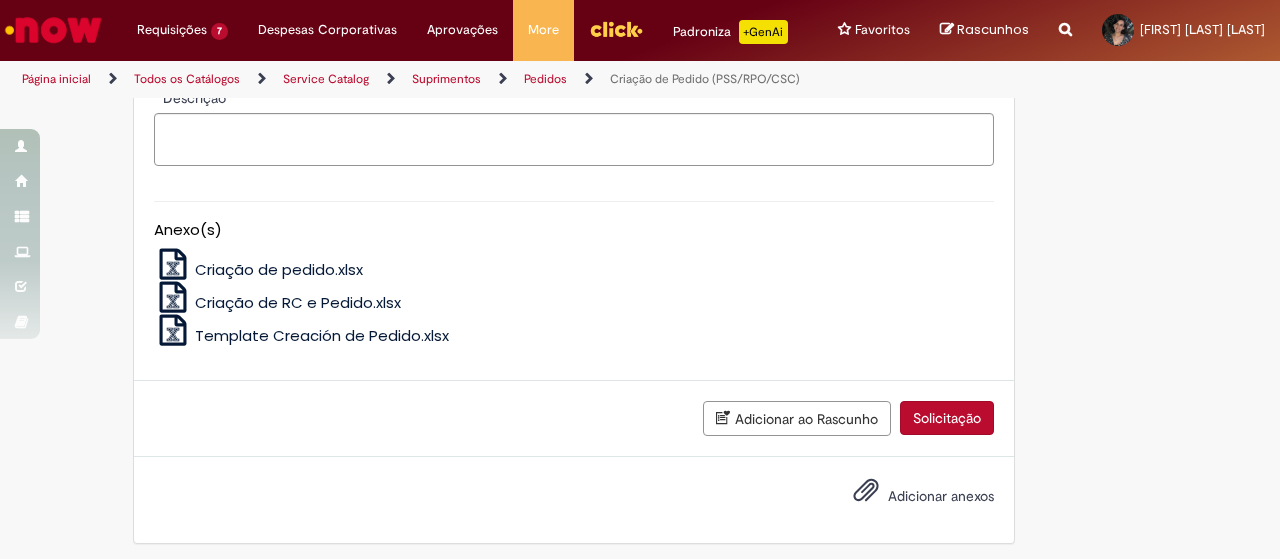 click on "Criação de RC e Pedido.xlsx" at bounding box center [298, 302] 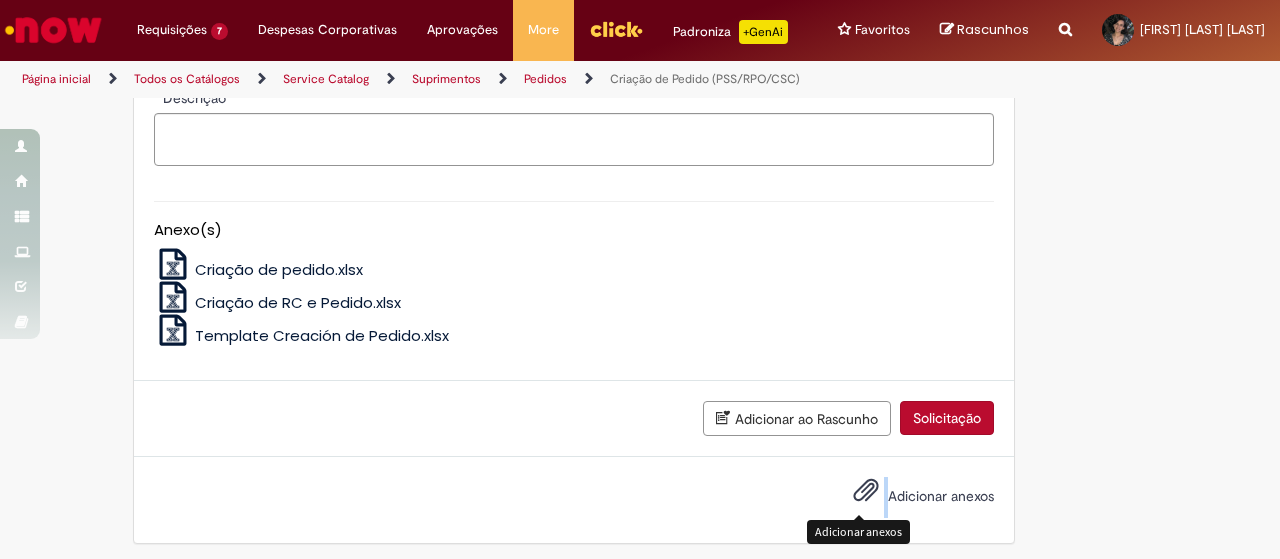 click on "Adicionar anexos" at bounding box center (909, 497) 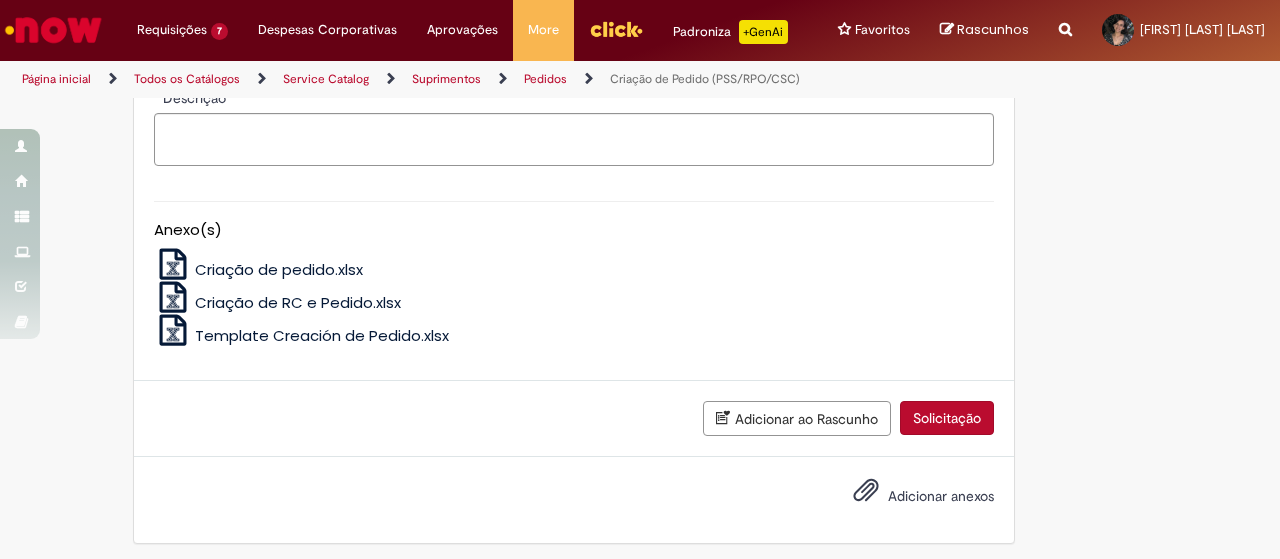 click on "Adicionar anexos" at bounding box center (941, 496) 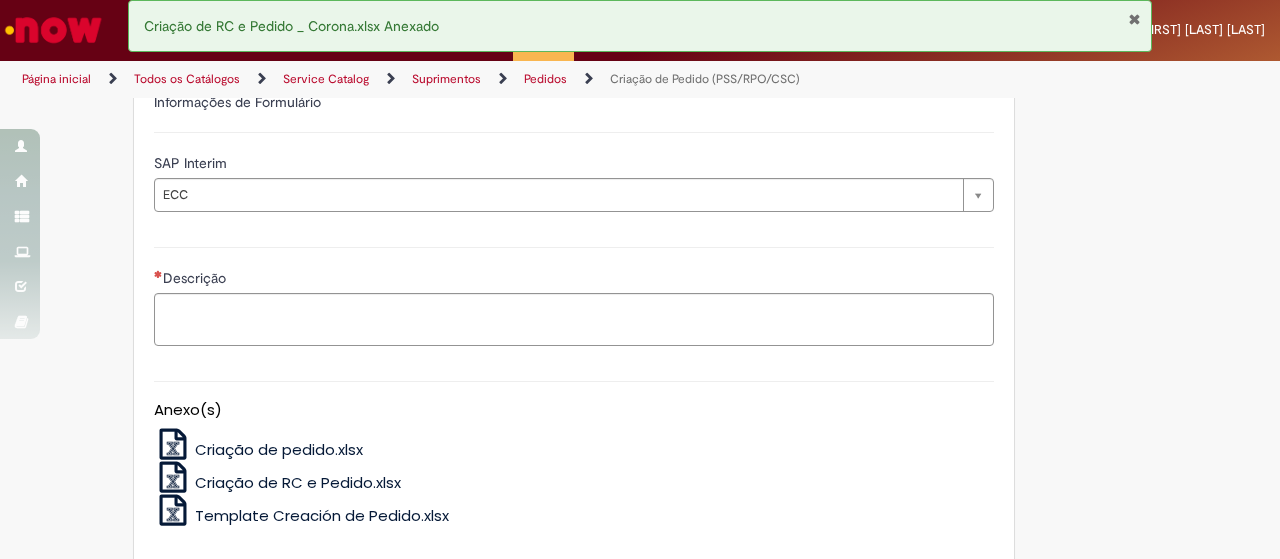 scroll, scrollTop: 826, scrollLeft: 0, axis: vertical 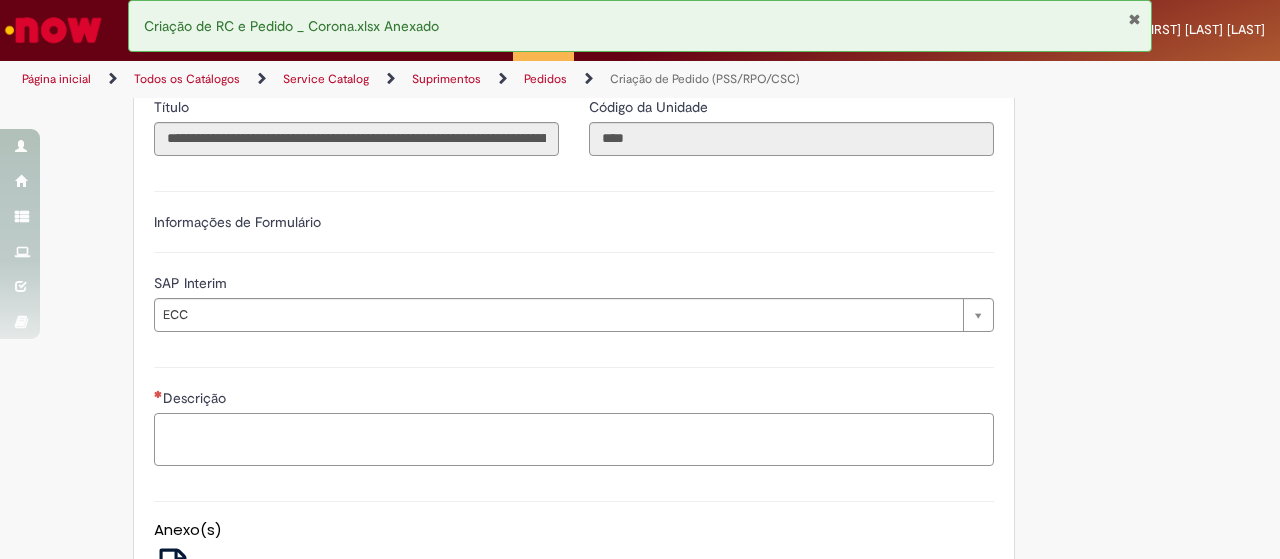 click on "Descrição" at bounding box center [574, 439] 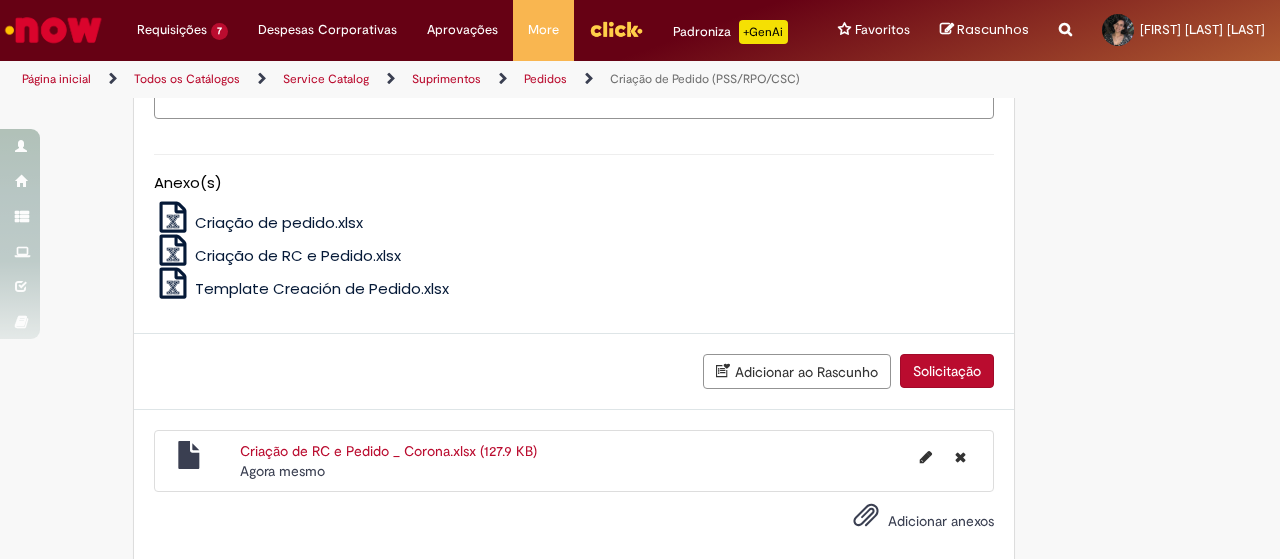 scroll, scrollTop: 1198, scrollLeft: 0, axis: vertical 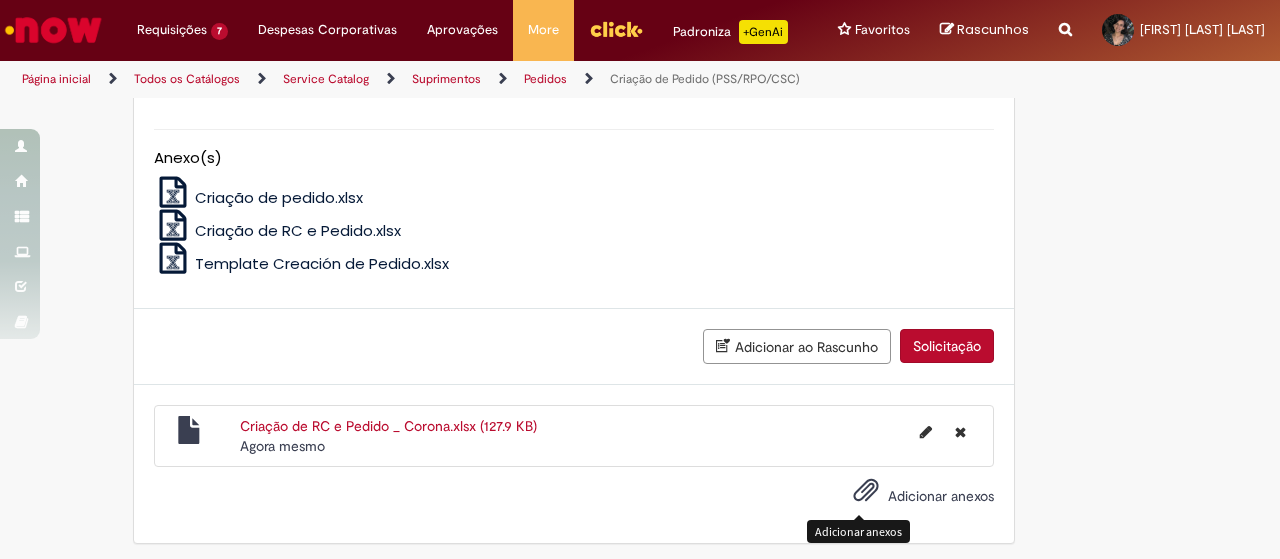 type on "**********" 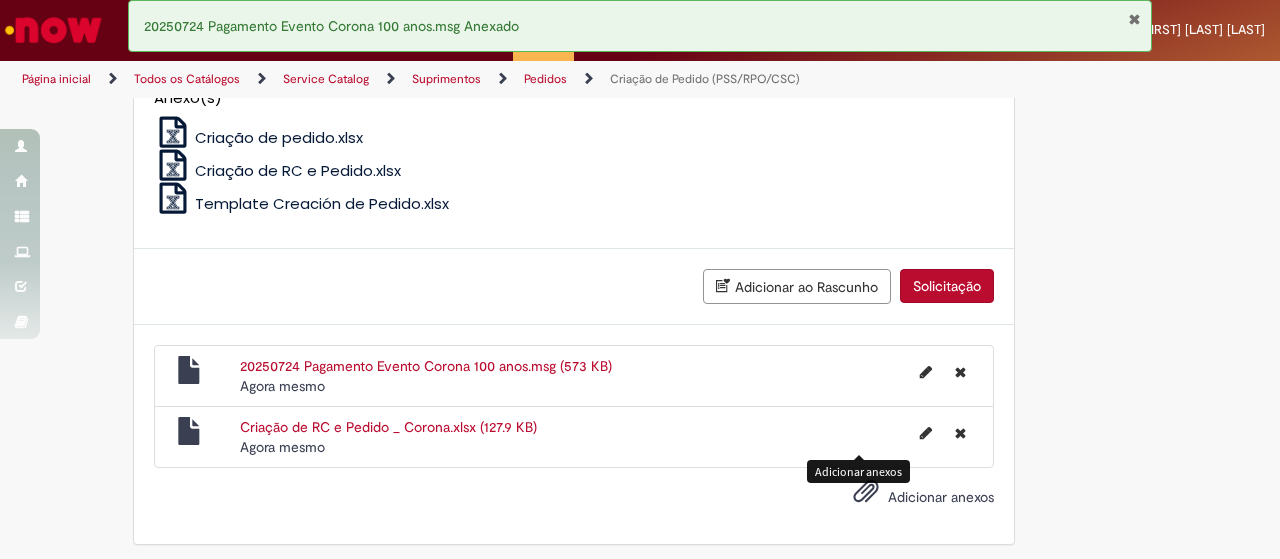 click on "Solicitação" at bounding box center (947, 286) 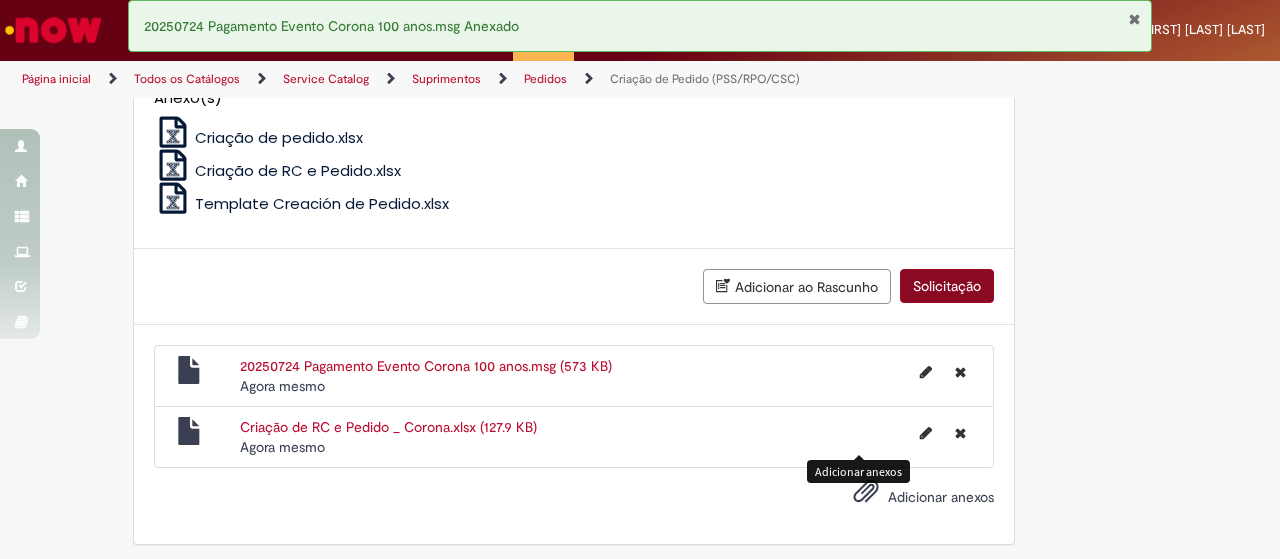 scroll, scrollTop: 1213, scrollLeft: 0, axis: vertical 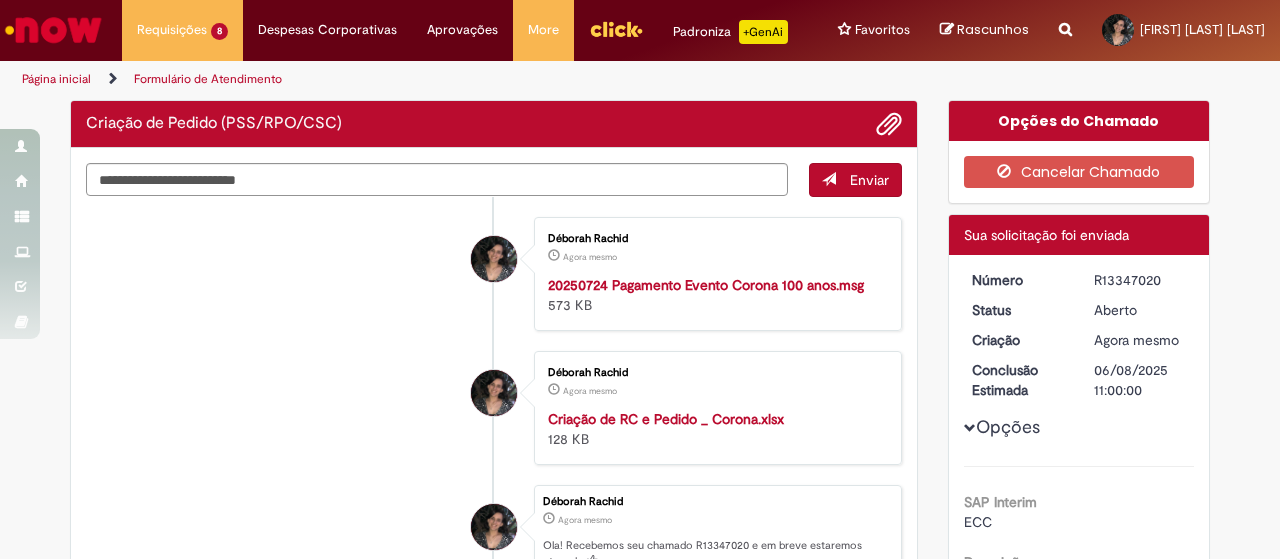 click on "R13347020" at bounding box center [1140, 280] 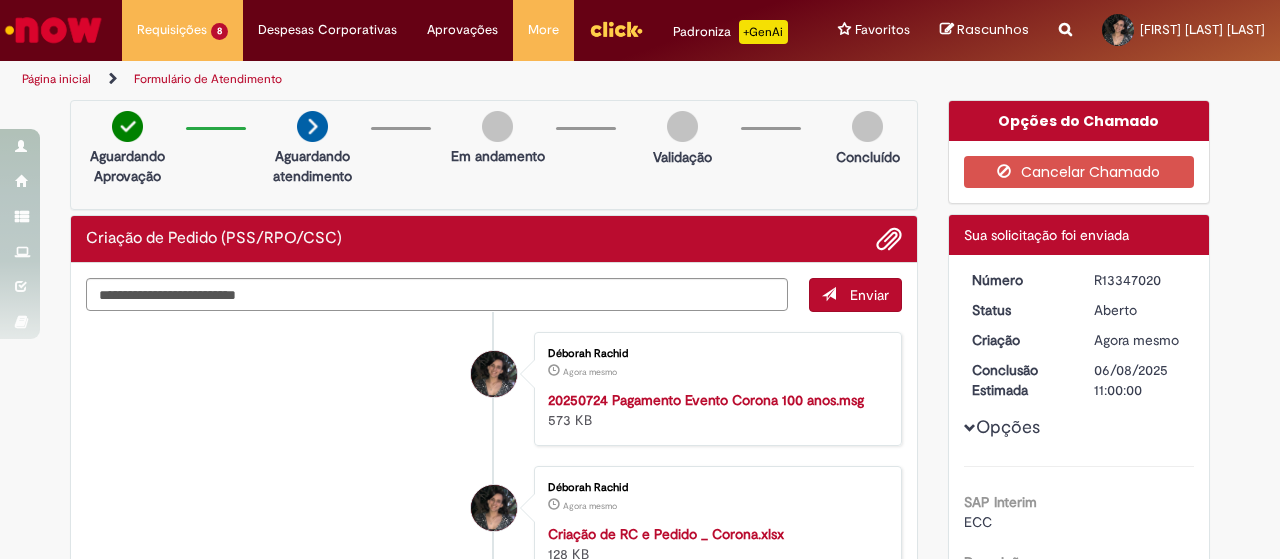 copy on "R13347020" 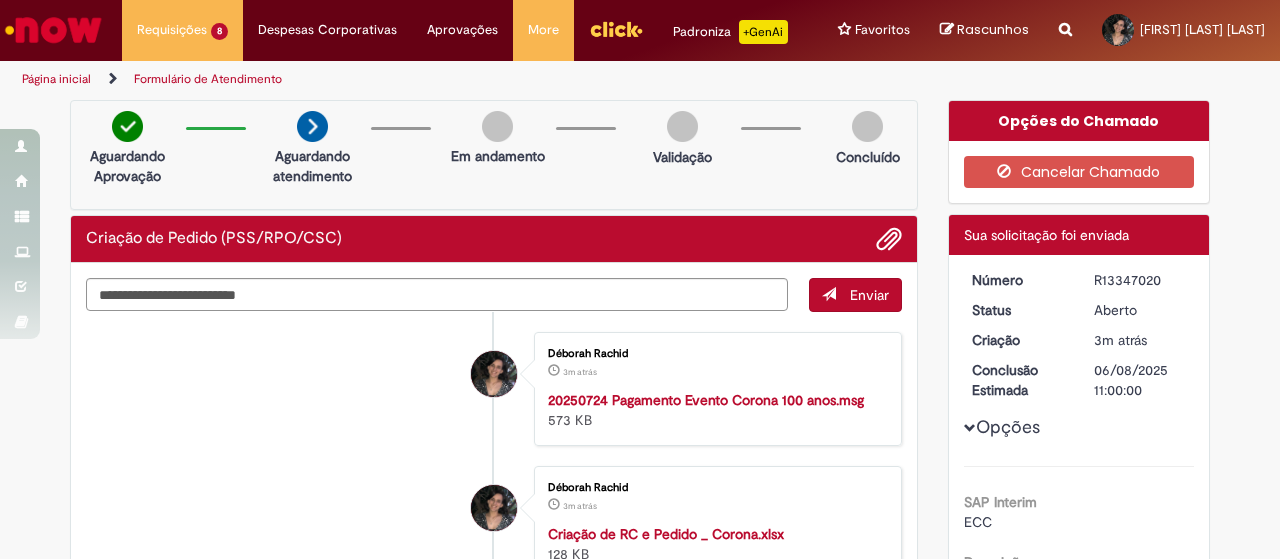 click on "Criação de Pedido (PSS/RPO/CSC)" at bounding box center [214, 239] 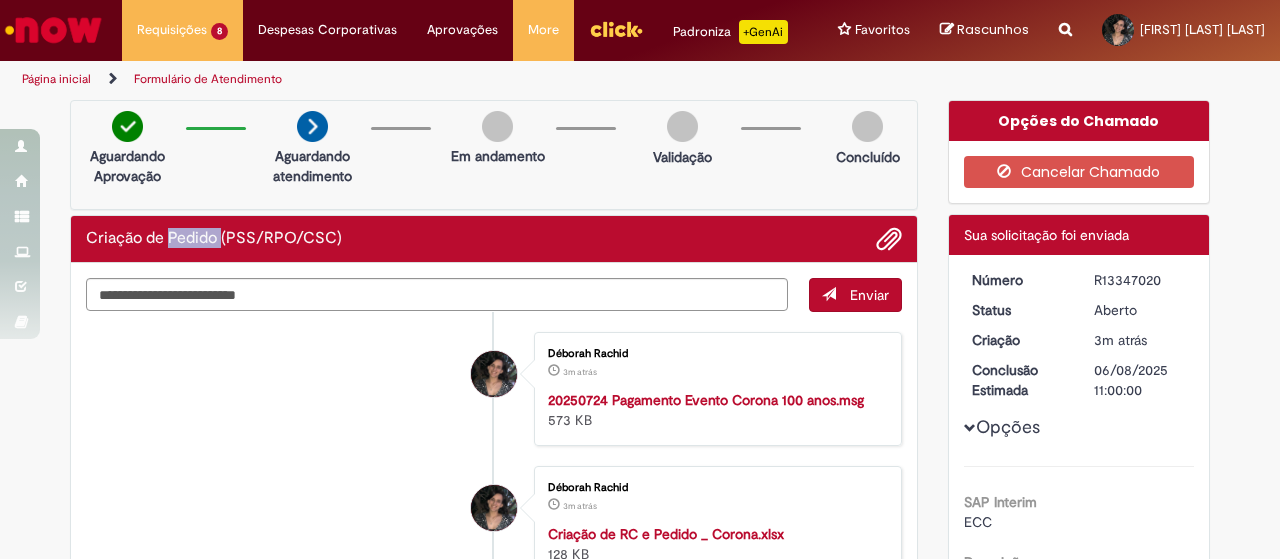 click on "Criação de Pedido (PSS/RPO/CSC)" at bounding box center (214, 239) 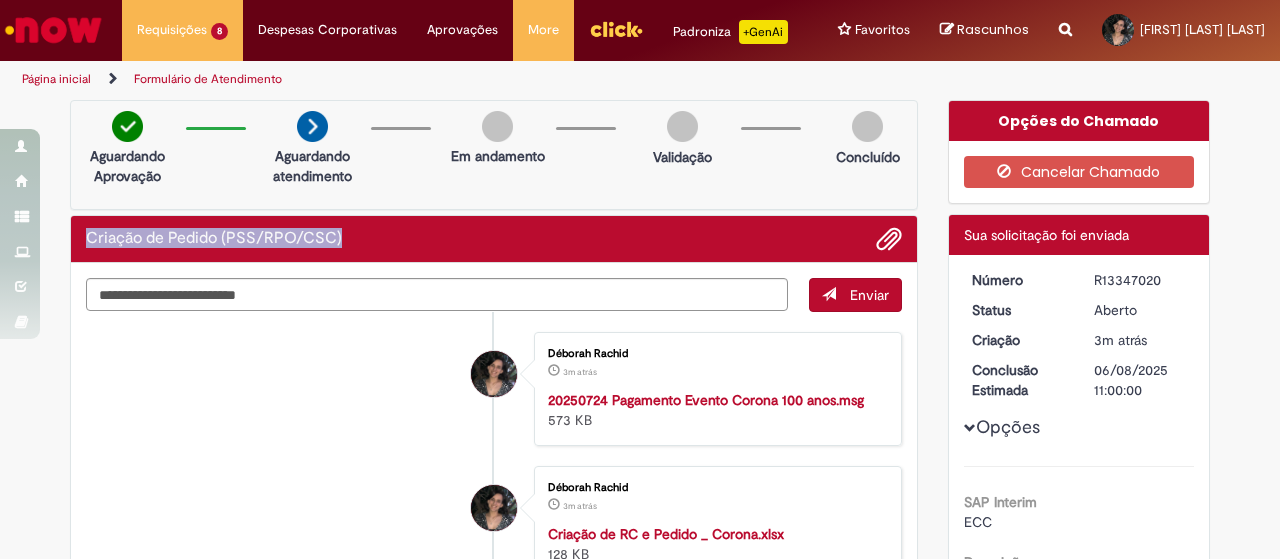 click on "Criação de Pedido (PSS/RPO/CSC)" at bounding box center [214, 239] 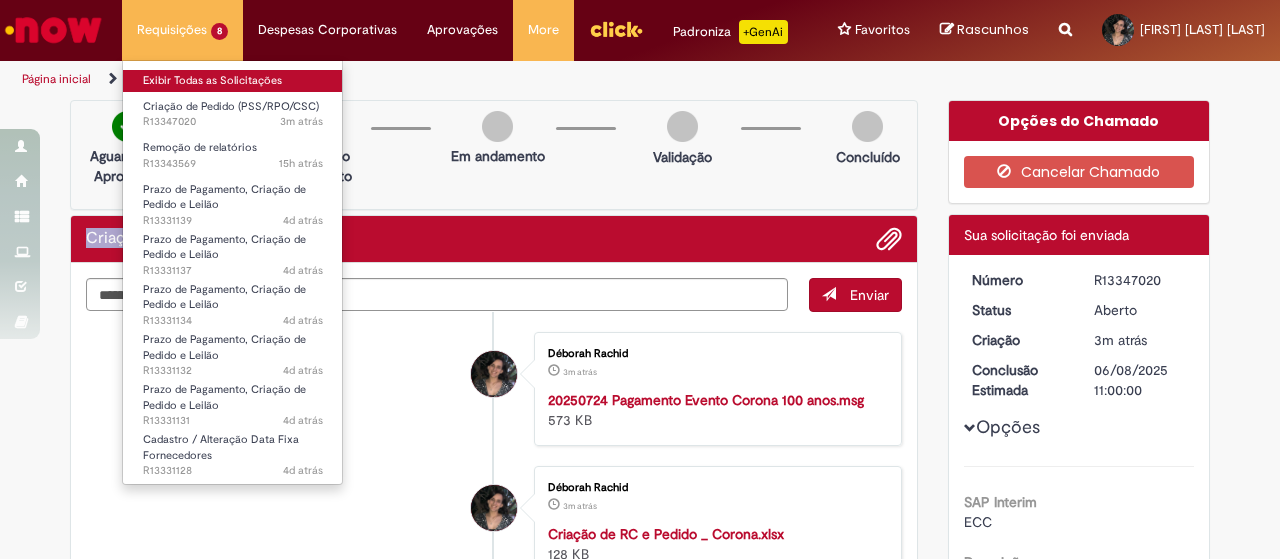 click on "Exibir Todas as Solicitações" at bounding box center [233, 81] 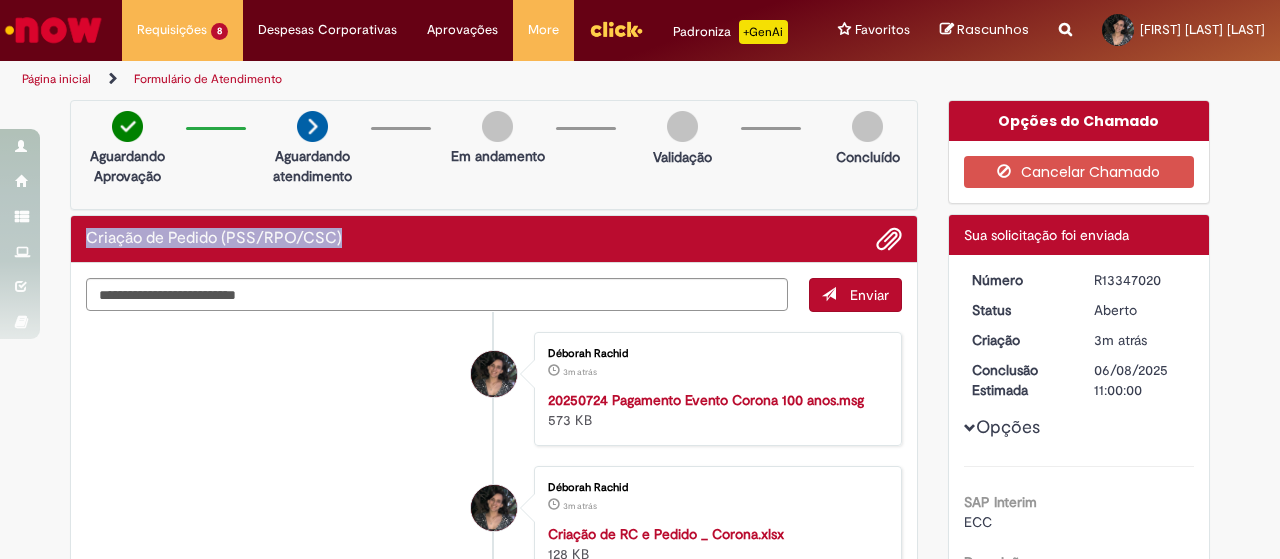 click at bounding box center (53, 30) 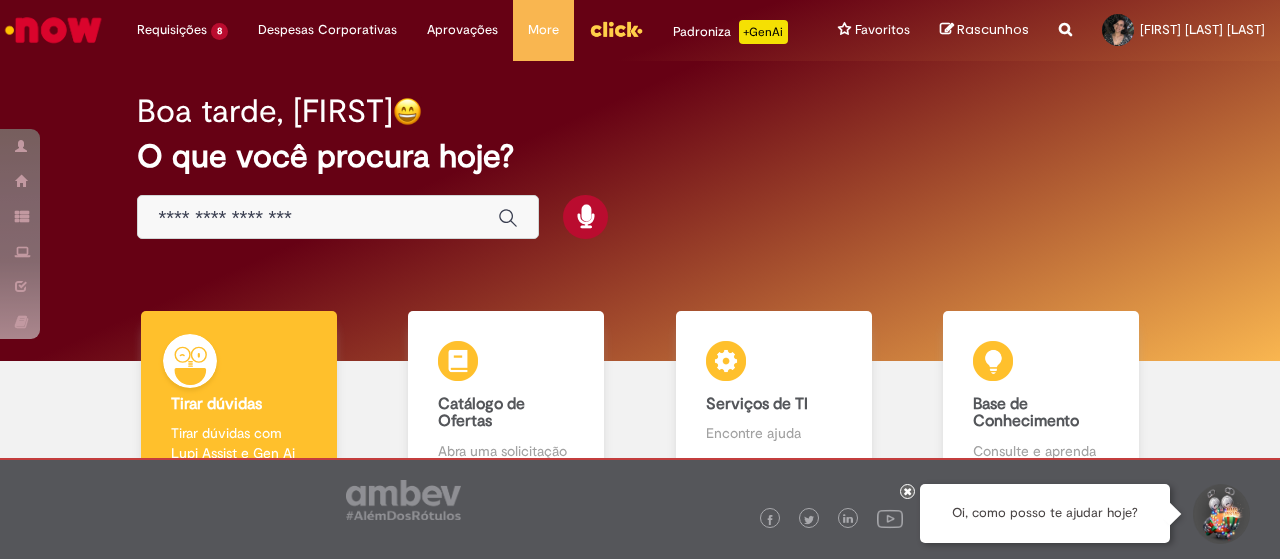 scroll, scrollTop: 0, scrollLeft: 0, axis: both 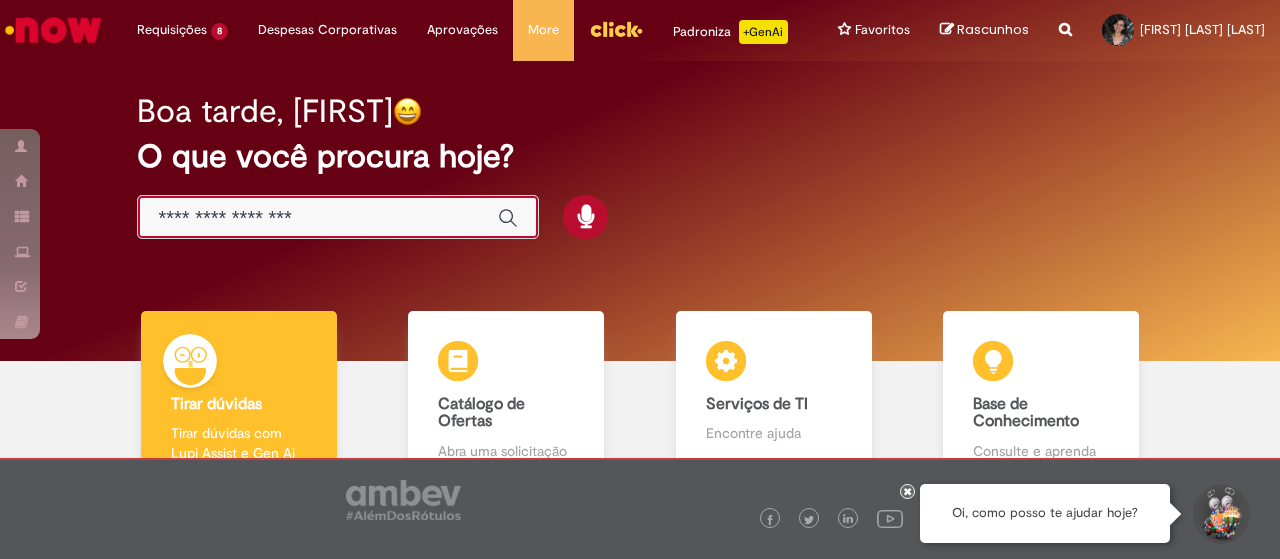 paste on "**********" 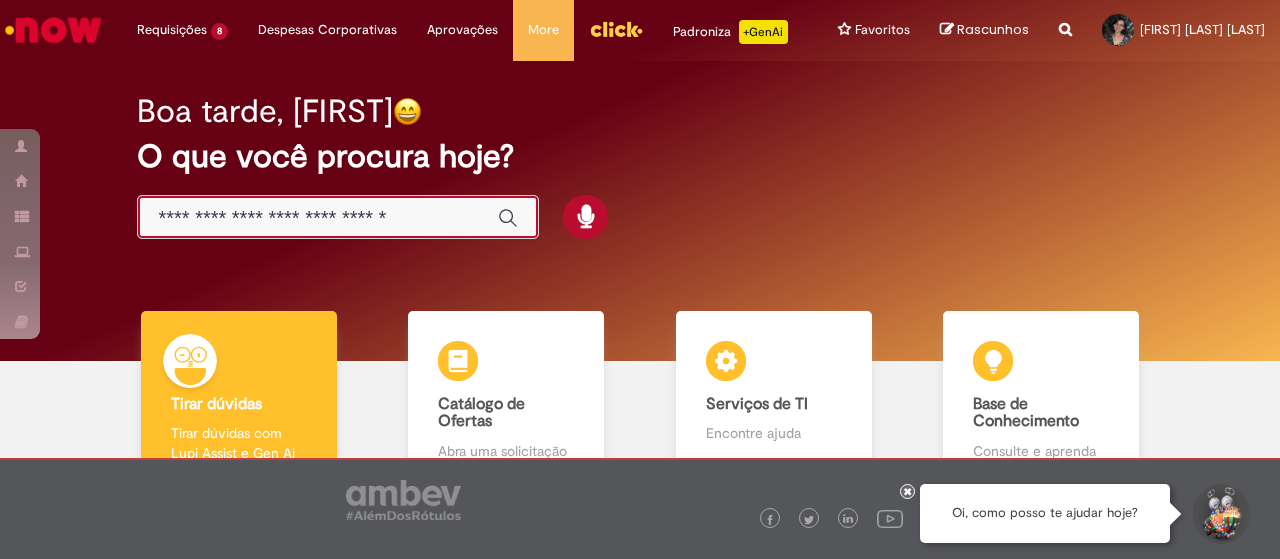 scroll, scrollTop: 0, scrollLeft: 4, axis: horizontal 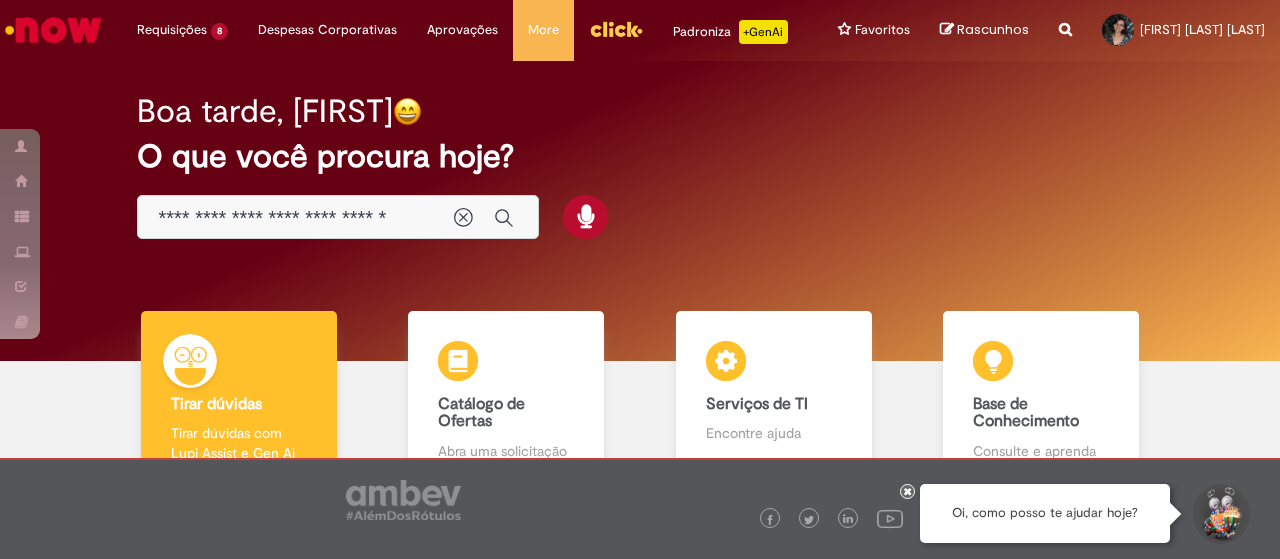 type on "**********" 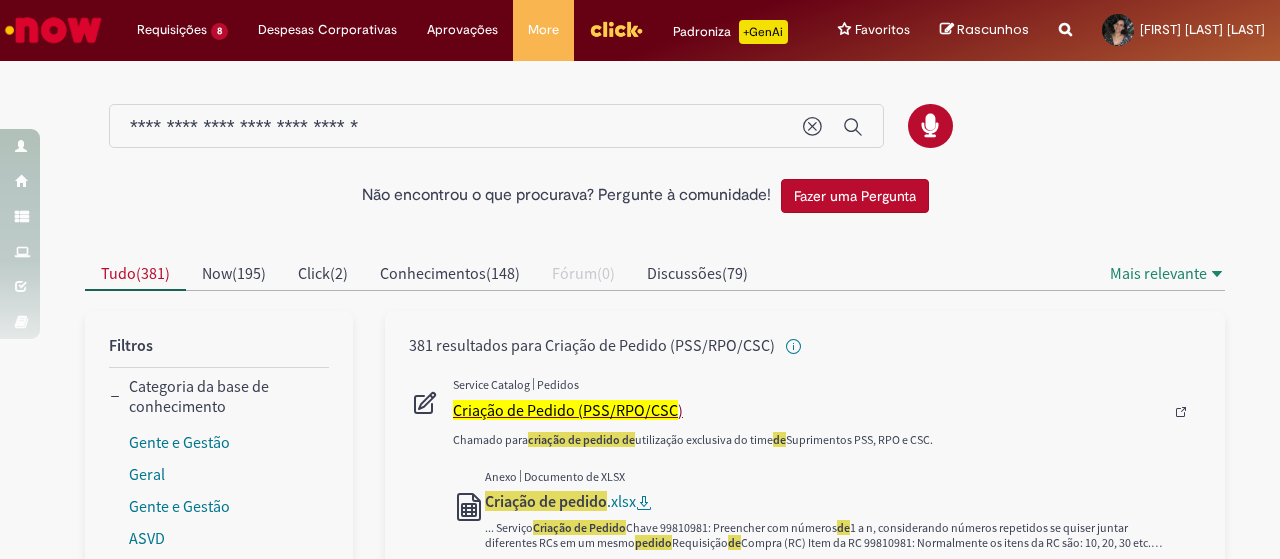 click on "Criação de Pedido (PSS/RPO/CSC" at bounding box center (565, 410) 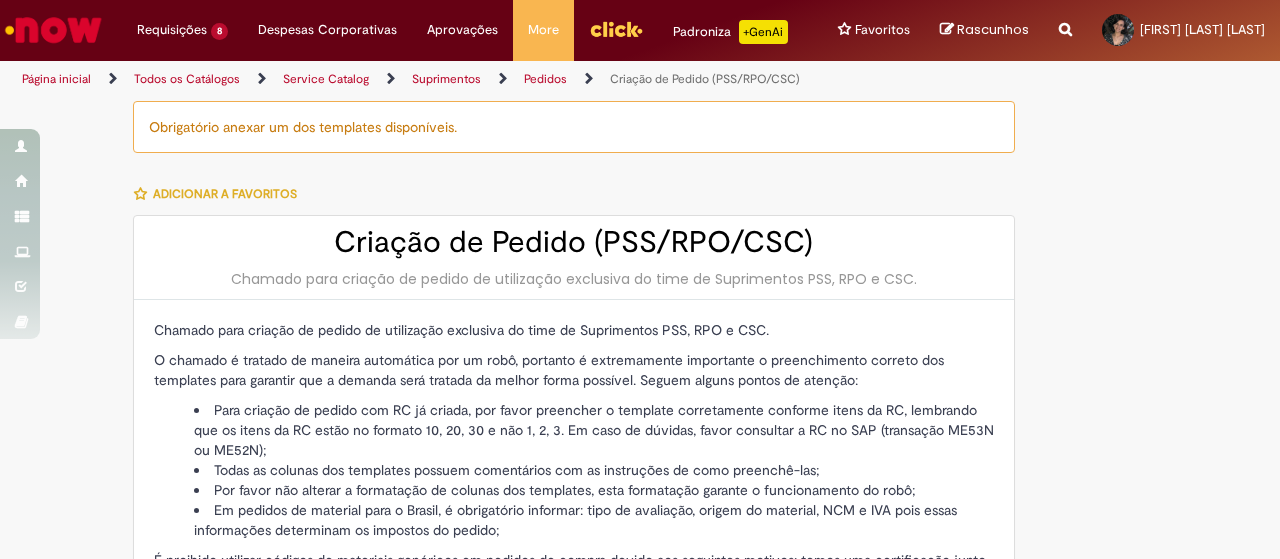 type on "********" 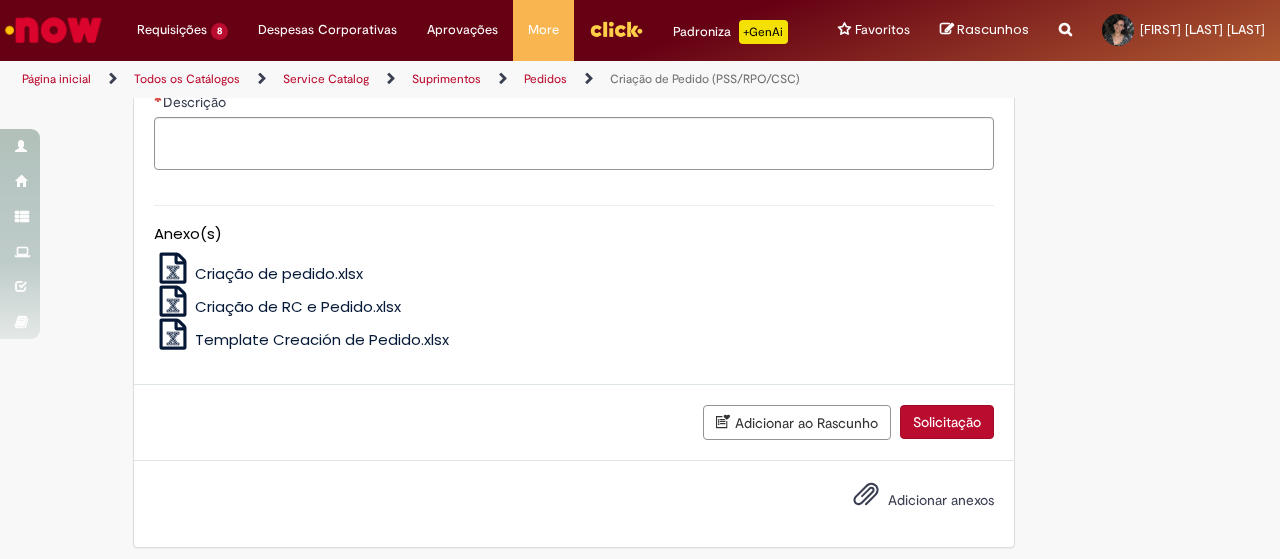 scroll, scrollTop: 1126, scrollLeft: 0, axis: vertical 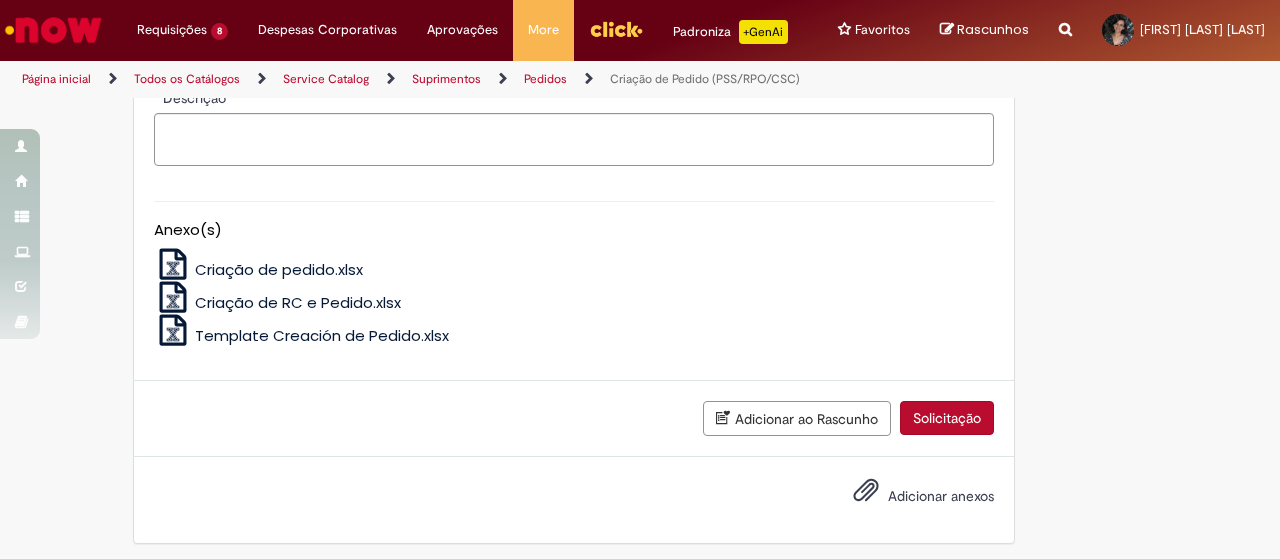 click on "Adicionar anexos" at bounding box center (941, 496) 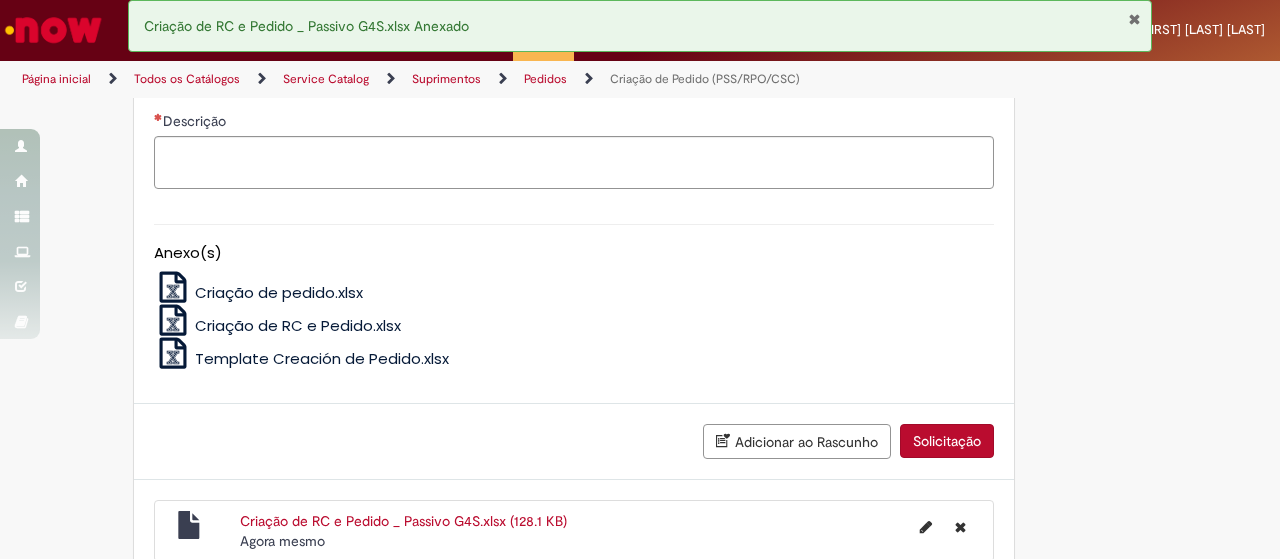 scroll, scrollTop: 1198, scrollLeft: 0, axis: vertical 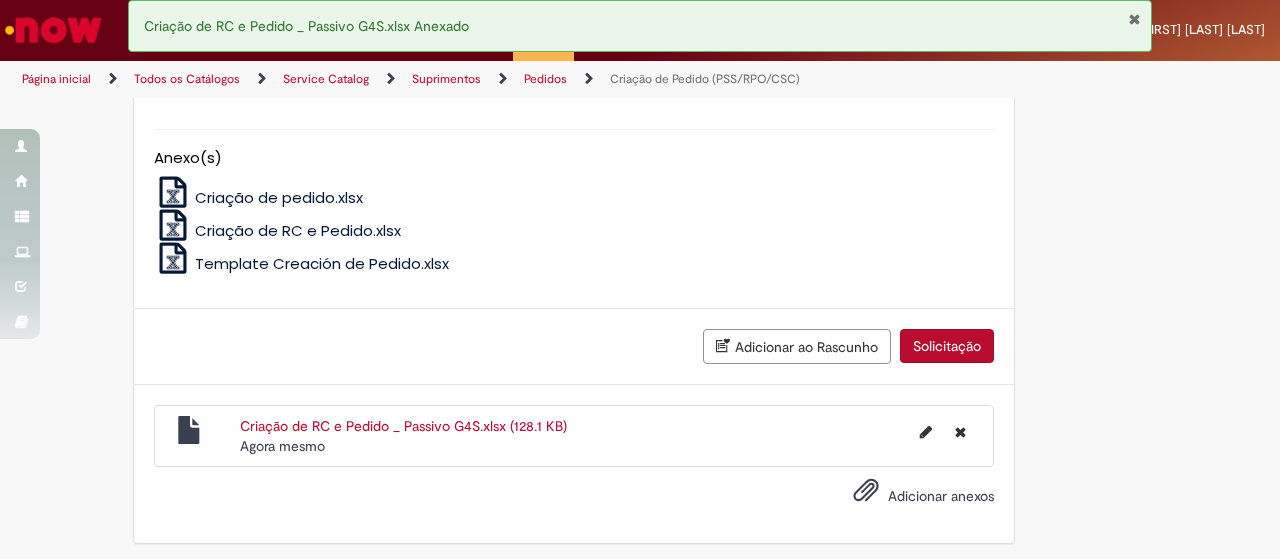 click on "Adicionar anexos" at bounding box center (941, 496) 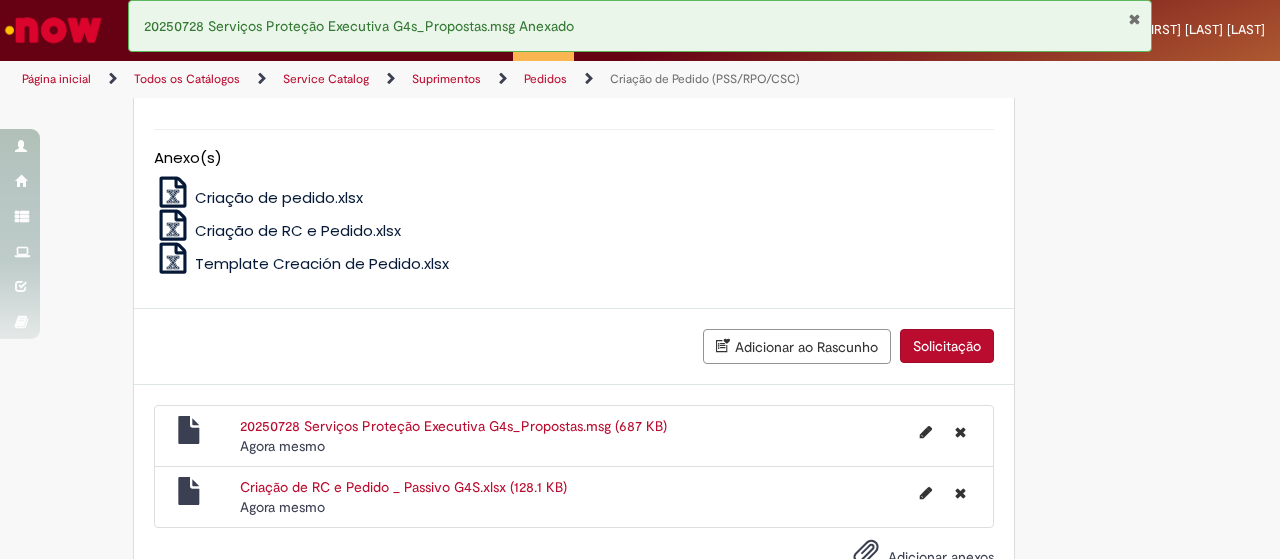 scroll, scrollTop: 1098, scrollLeft: 0, axis: vertical 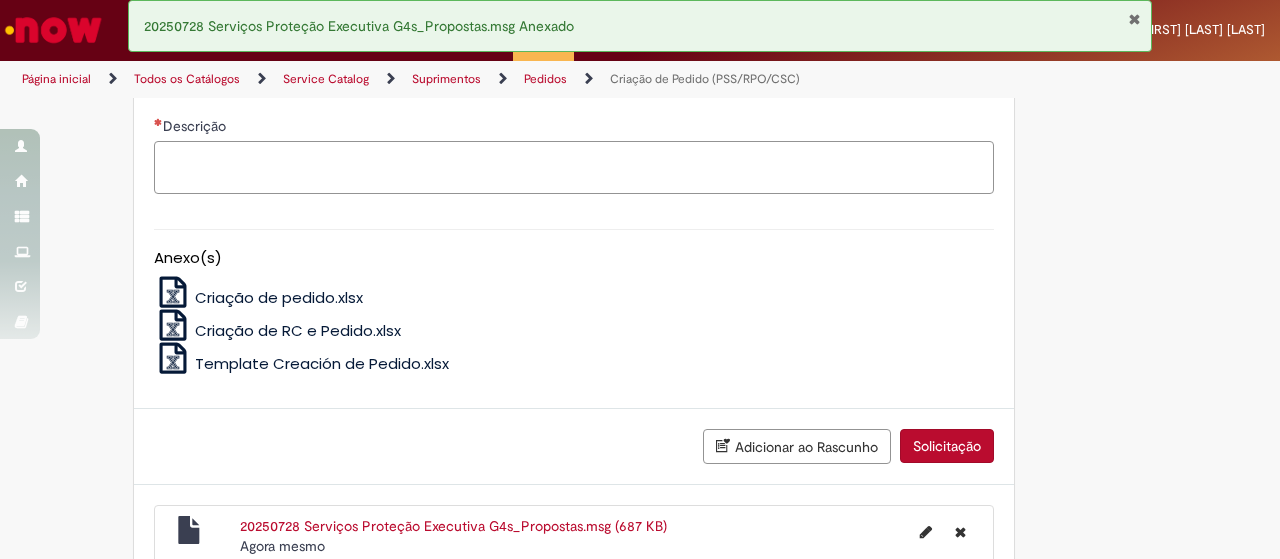 click on "Descrição" at bounding box center (574, 167) 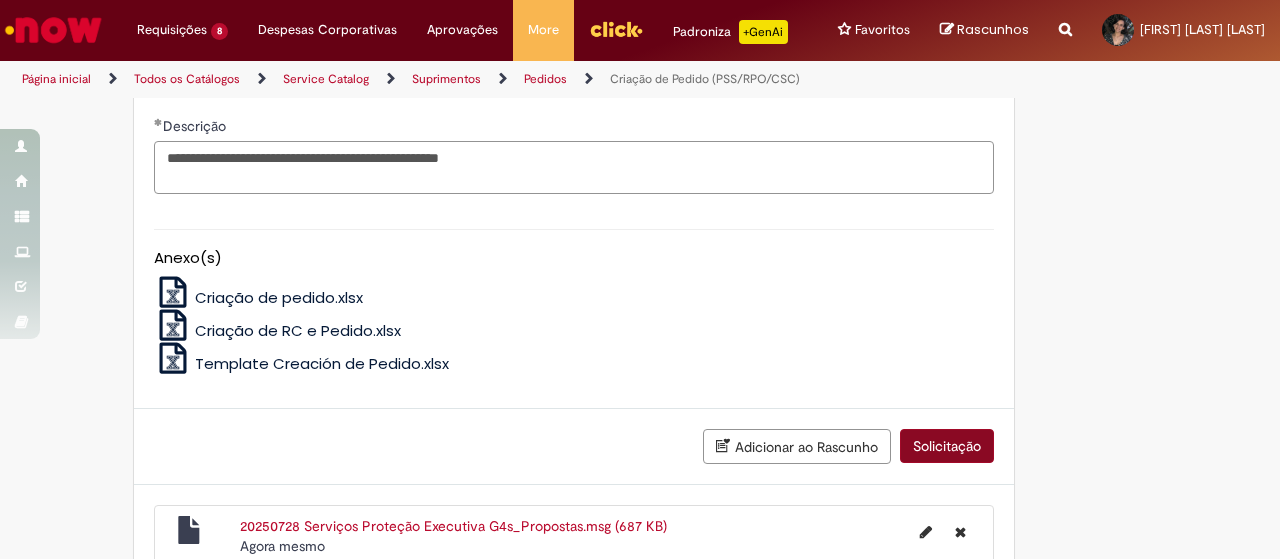 type on "**********" 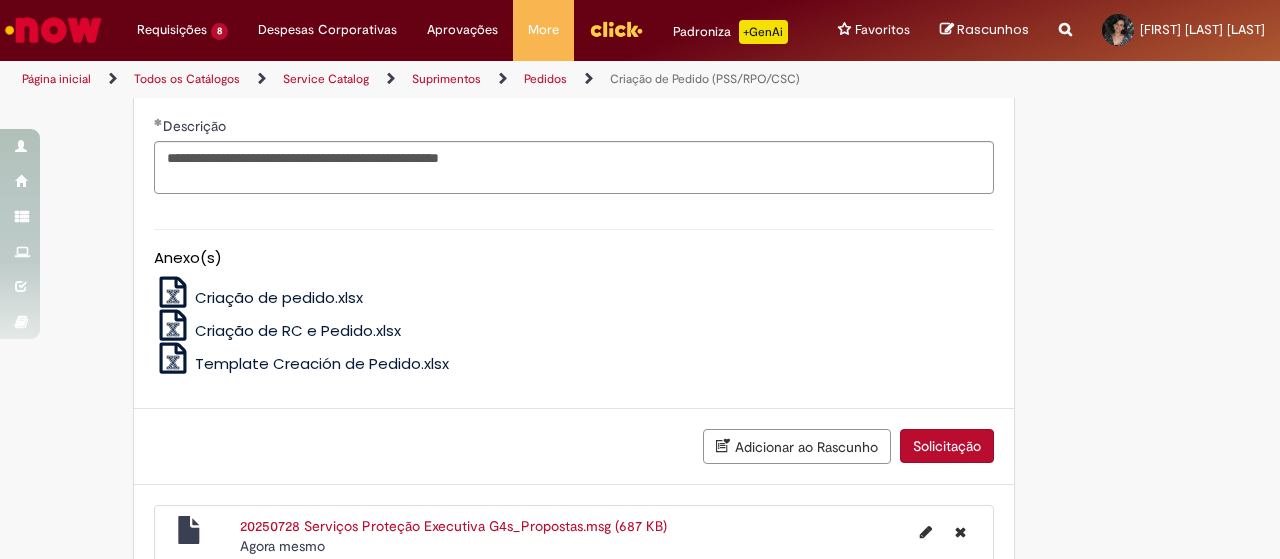 click on "Solicitação" at bounding box center (947, 446) 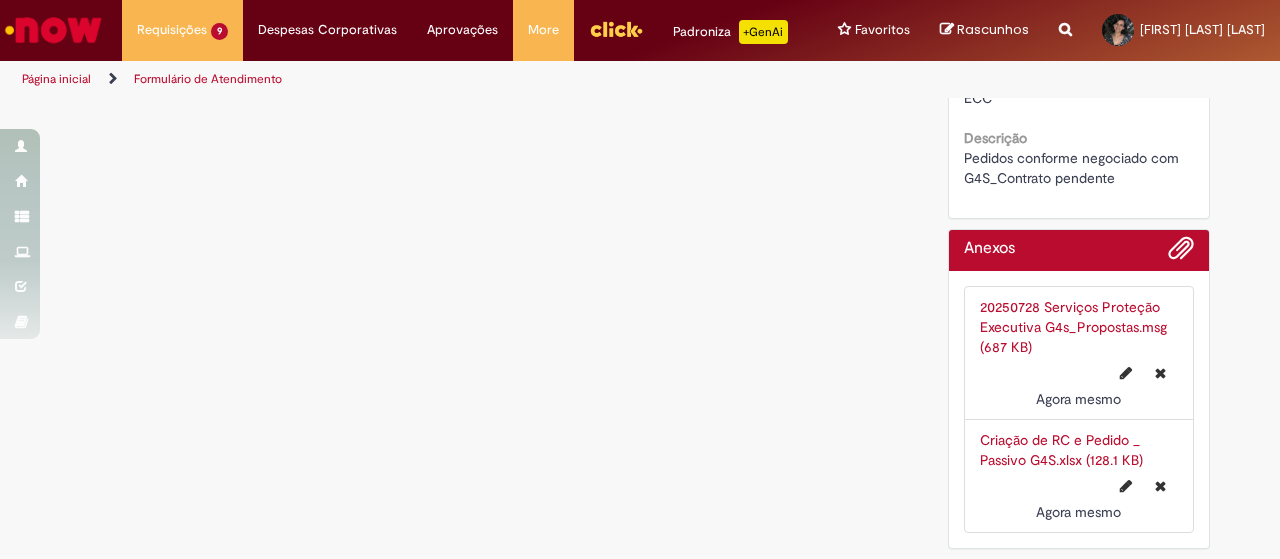 scroll, scrollTop: 0, scrollLeft: 0, axis: both 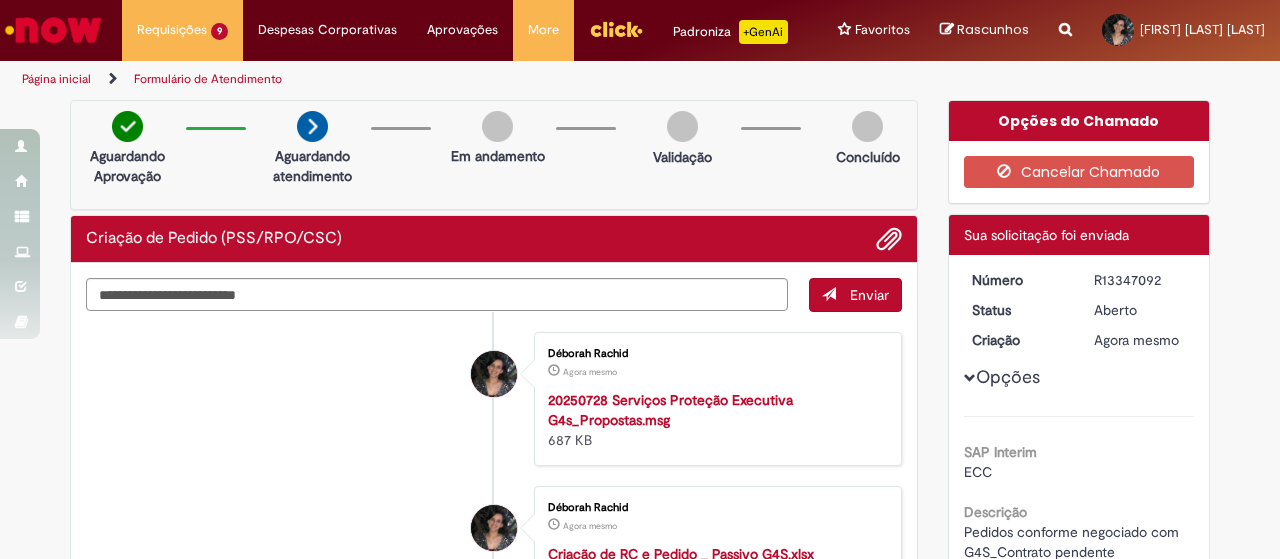 click on "R13347092" at bounding box center (1140, 280) 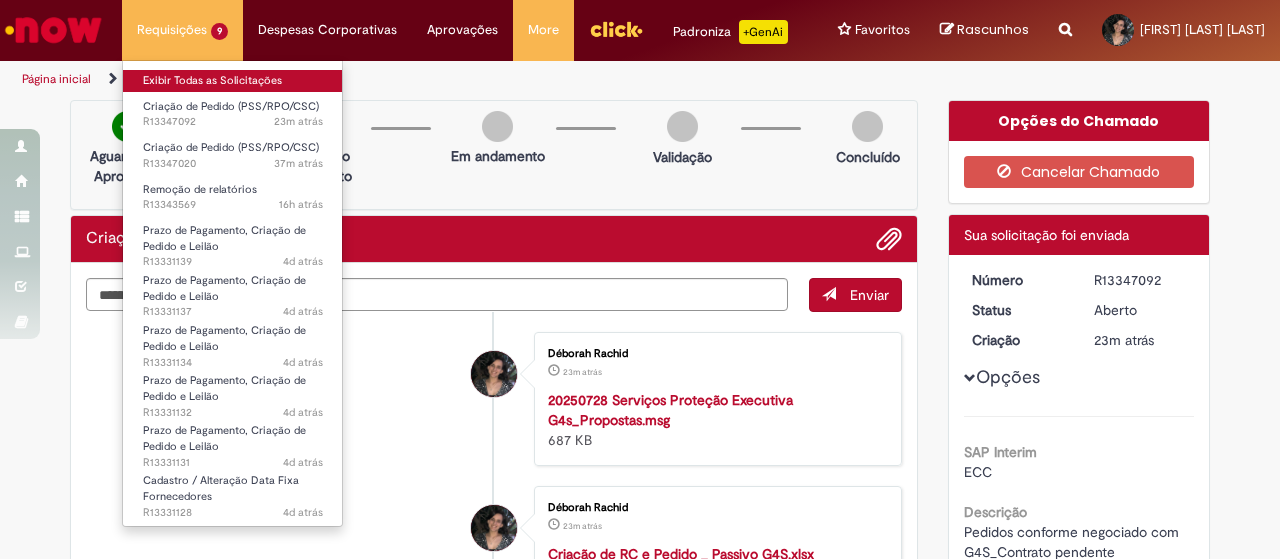 click on "Exibir Todas as Solicitações" at bounding box center (233, 81) 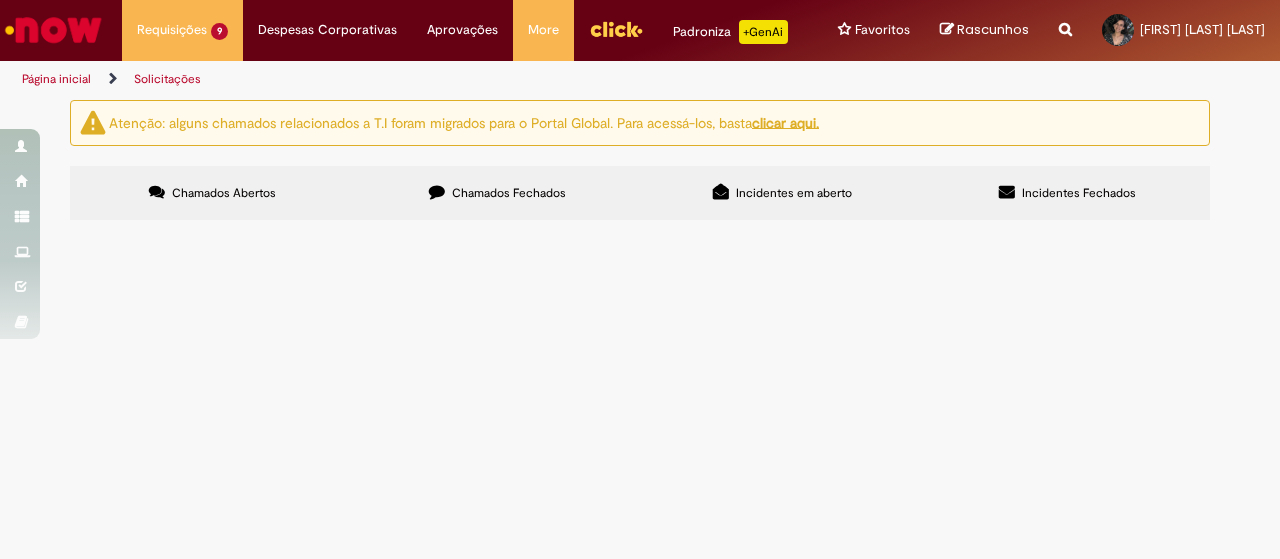 scroll, scrollTop: 0, scrollLeft: 0, axis: both 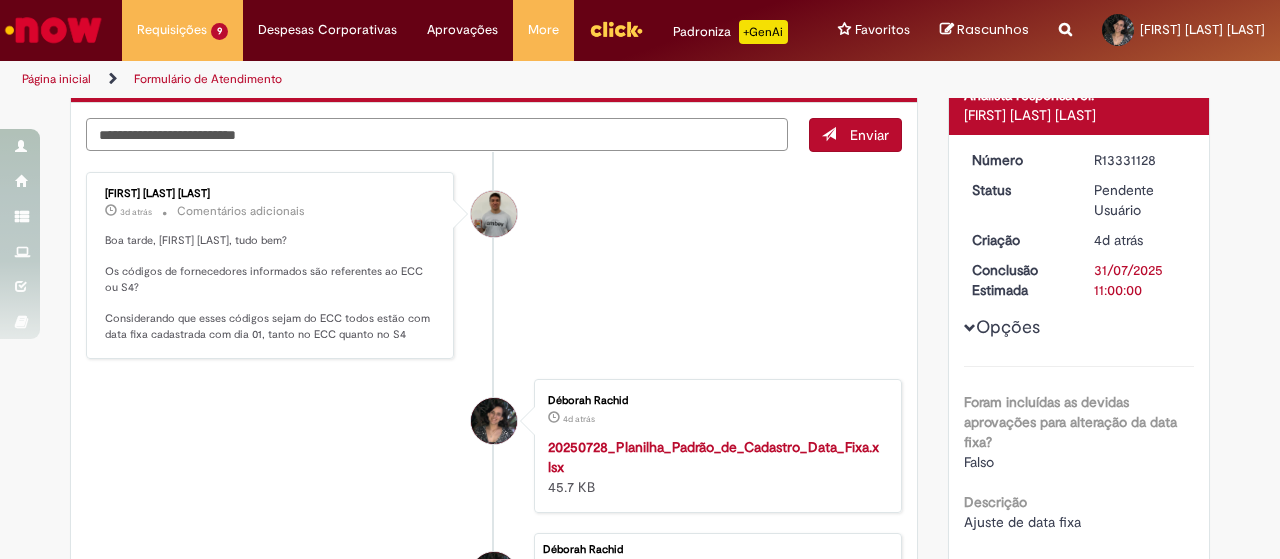 click at bounding box center [437, 134] 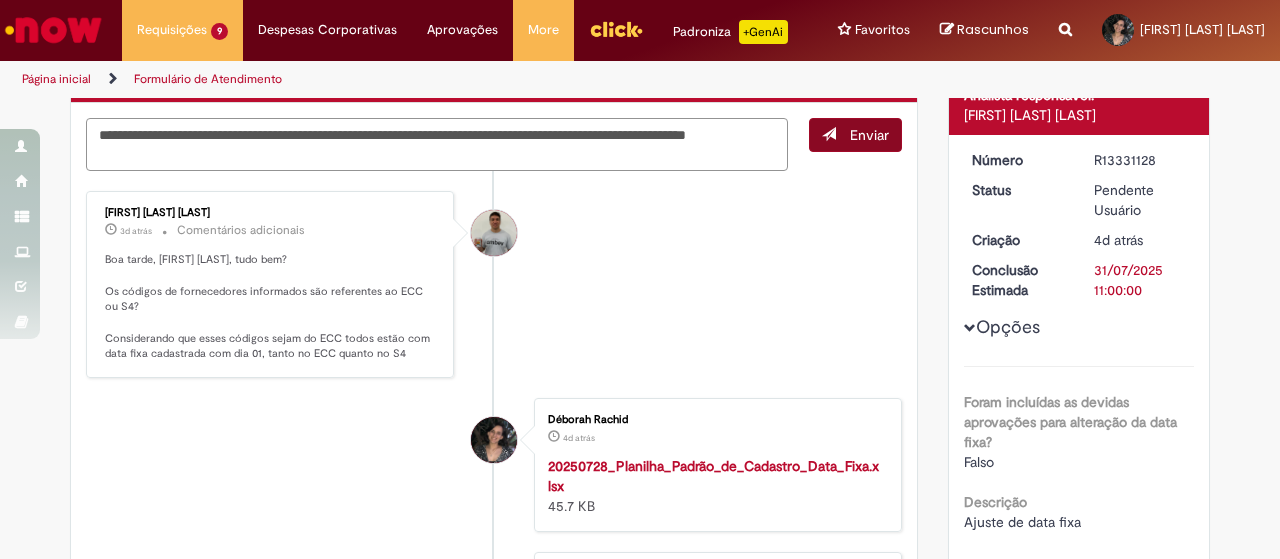 type on "**********" 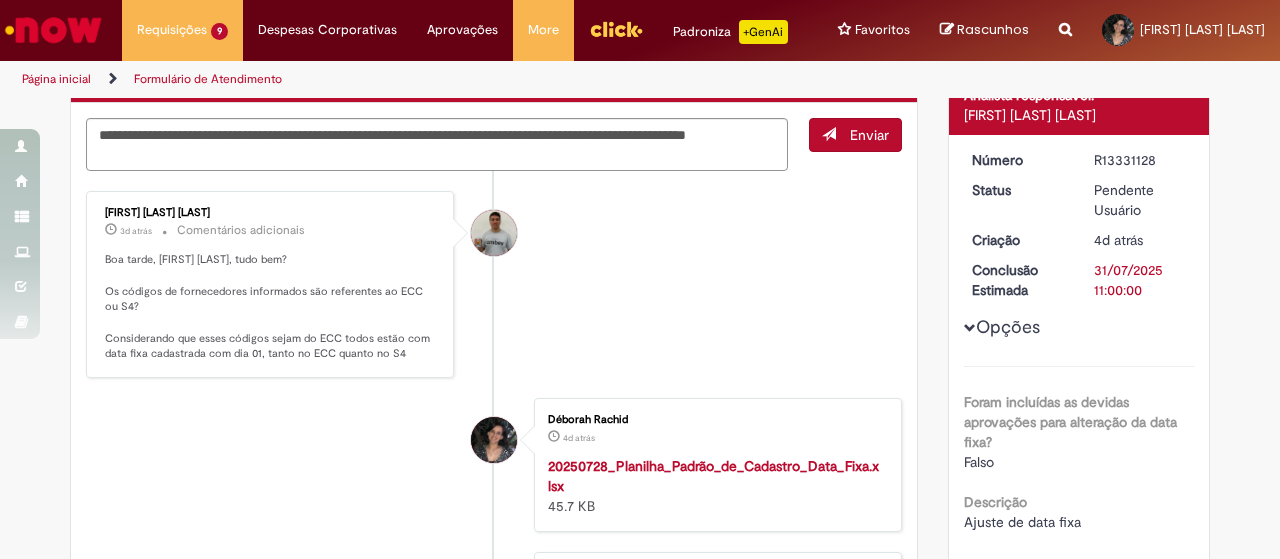 click on "Enviar" at bounding box center [869, 135] 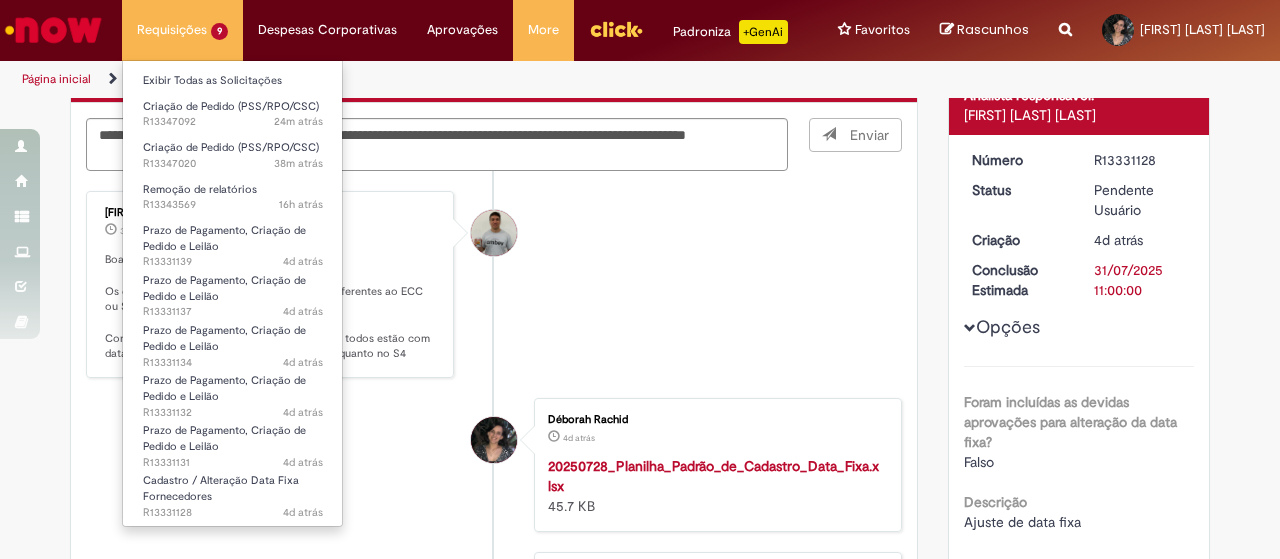type 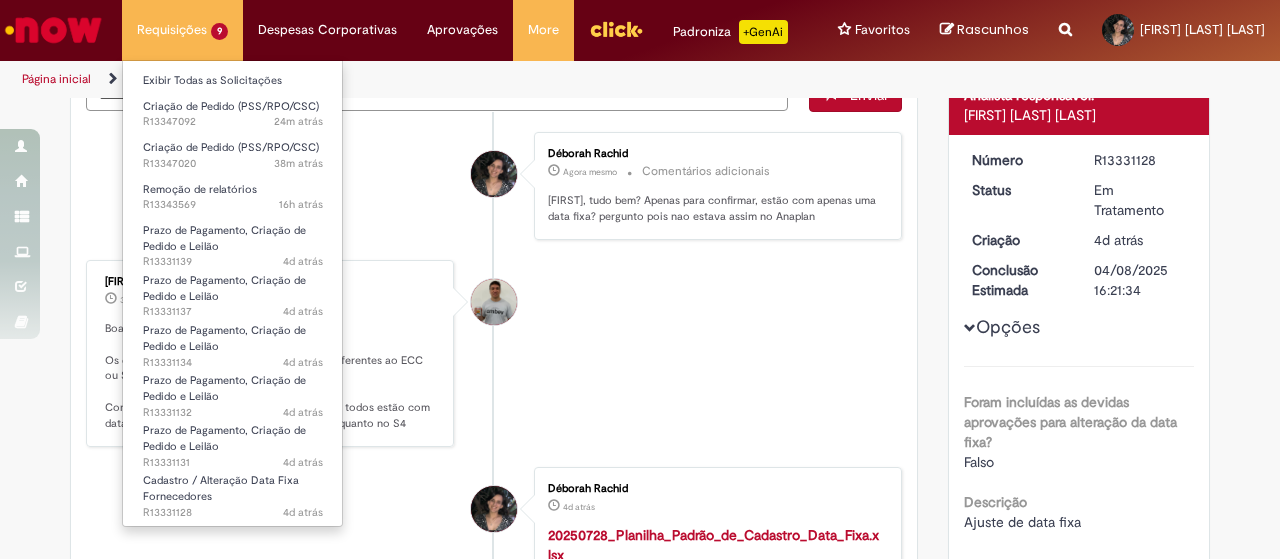 scroll, scrollTop: 160, scrollLeft: 0, axis: vertical 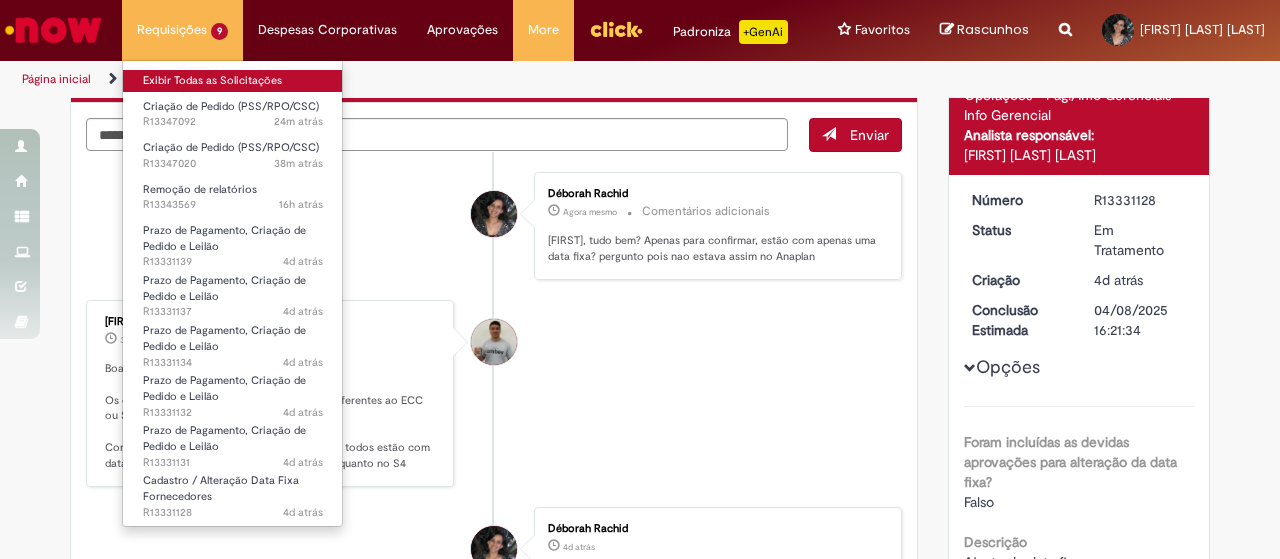 click on "Exibir Todas as Solicitações" at bounding box center (233, 81) 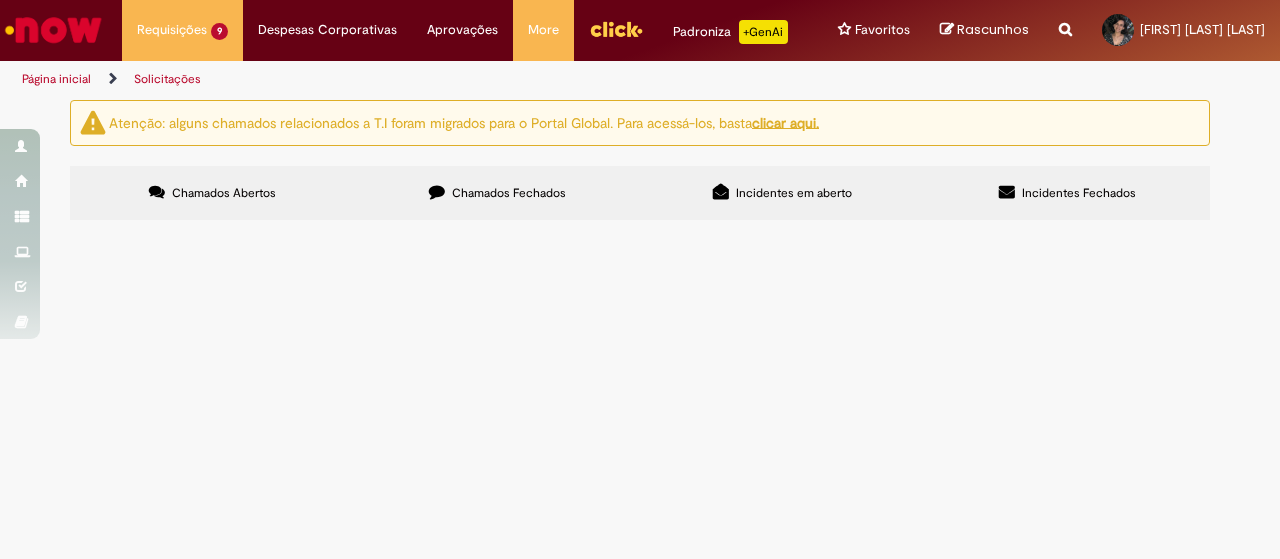 scroll, scrollTop: 444, scrollLeft: 0, axis: vertical 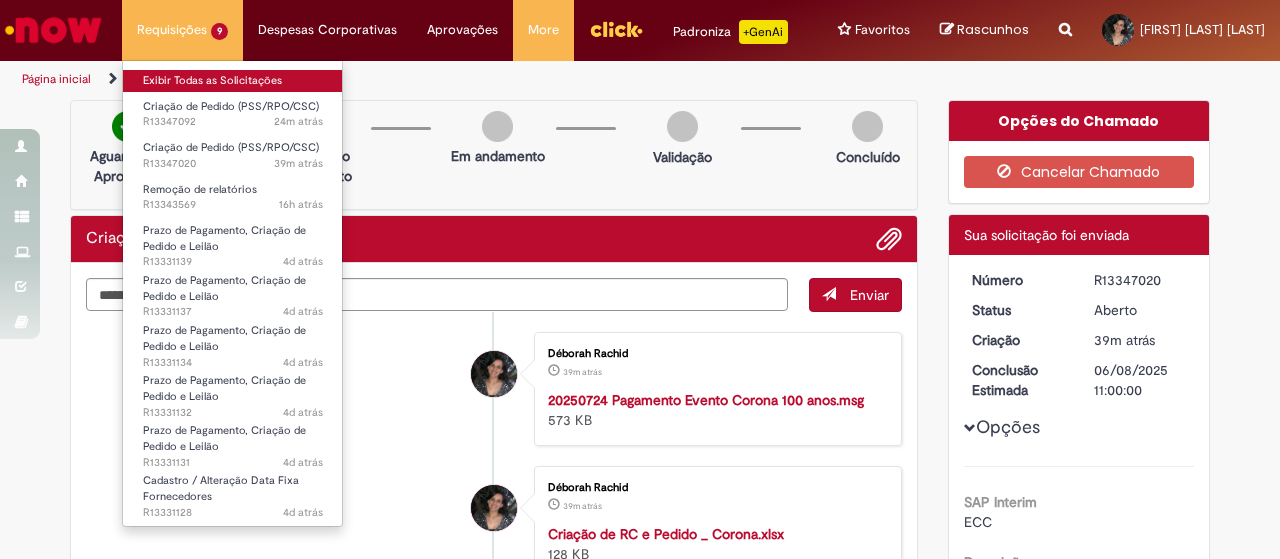 click on "Exibir Todas as Solicitações" at bounding box center (233, 81) 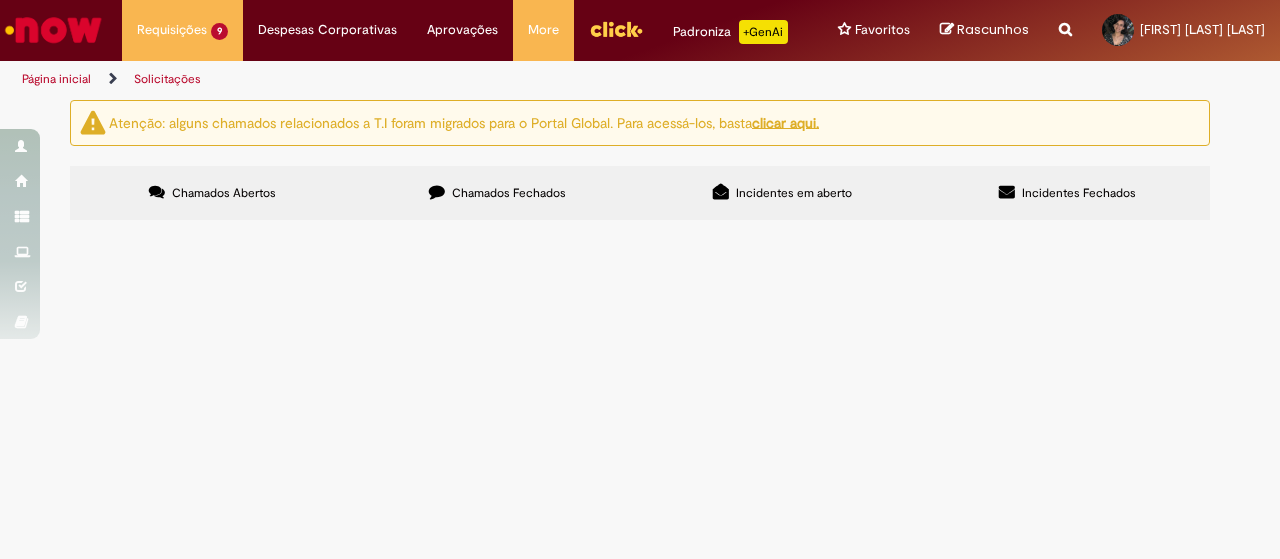 scroll, scrollTop: 300, scrollLeft: 0, axis: vertical 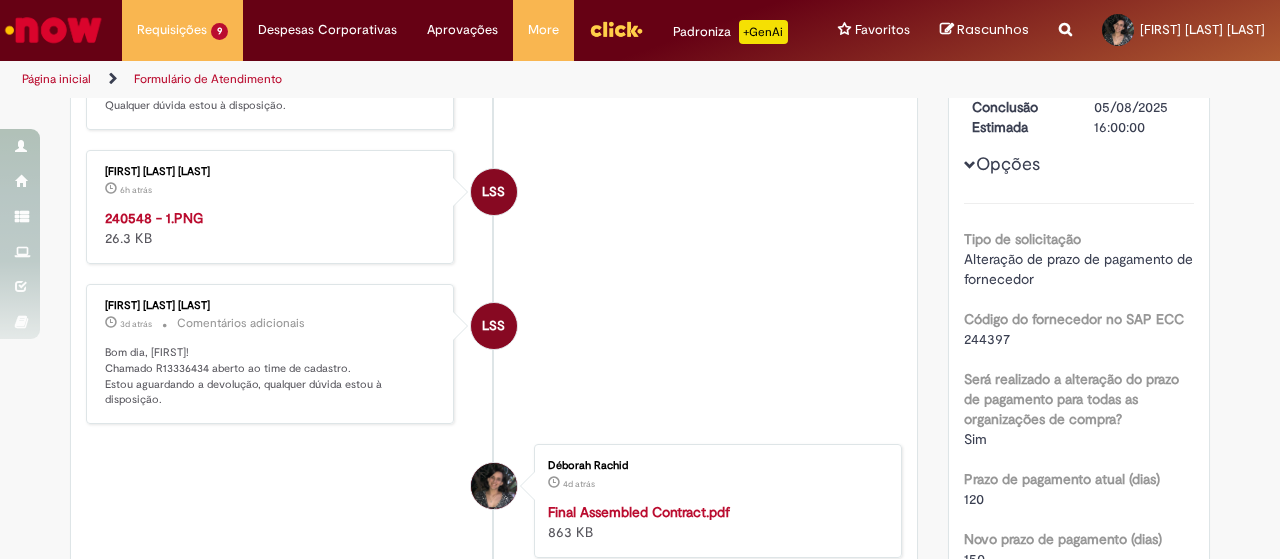 click at bounding box center (271, 208) 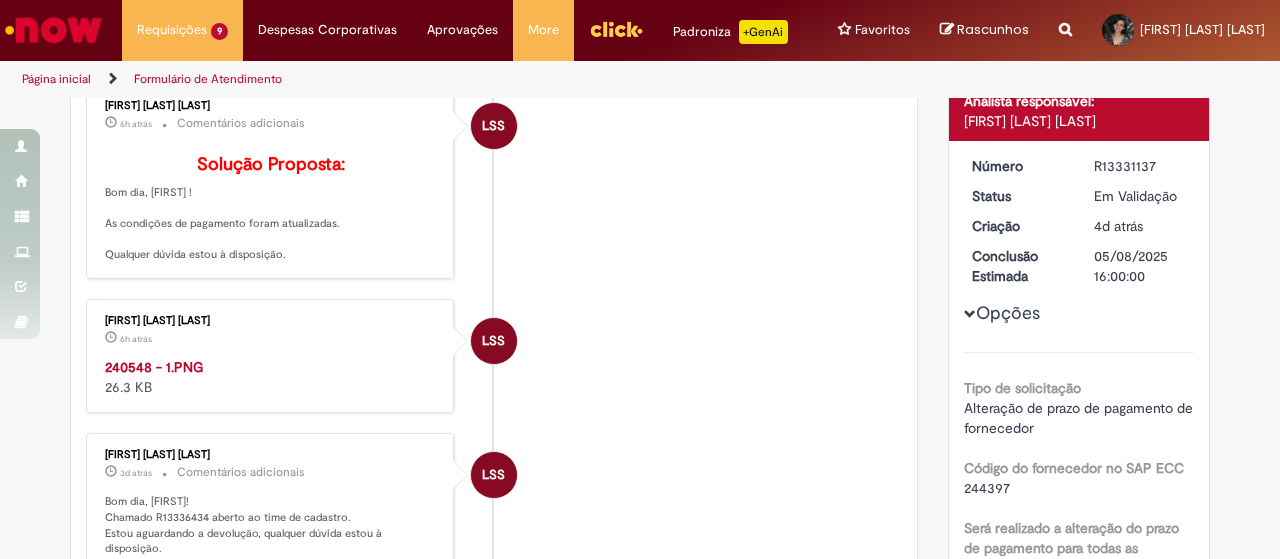 scroll, scrollTop: 463, scrollLeft: 0, axis: vertical 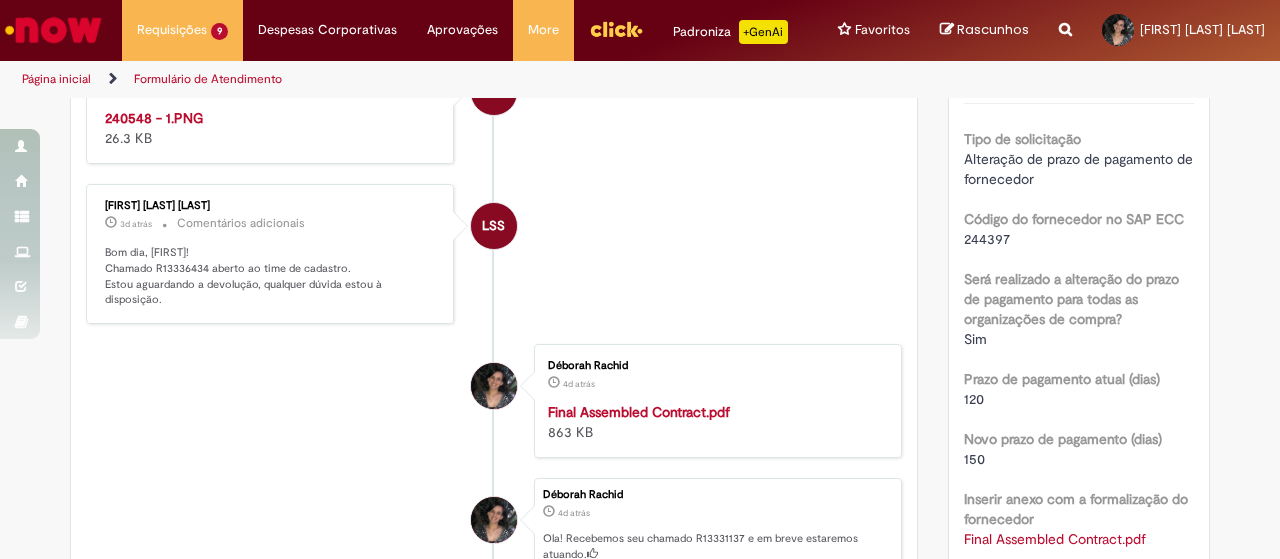 click on "244397" at bounding box center [987, 239] 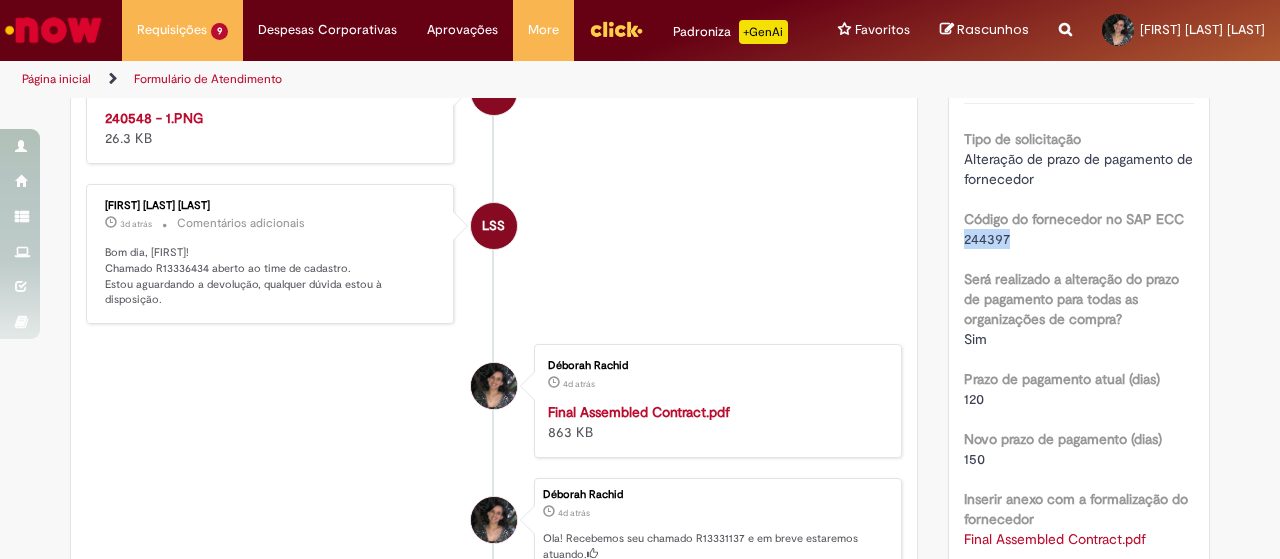 click on "244397" at bounding box center [987, 239] 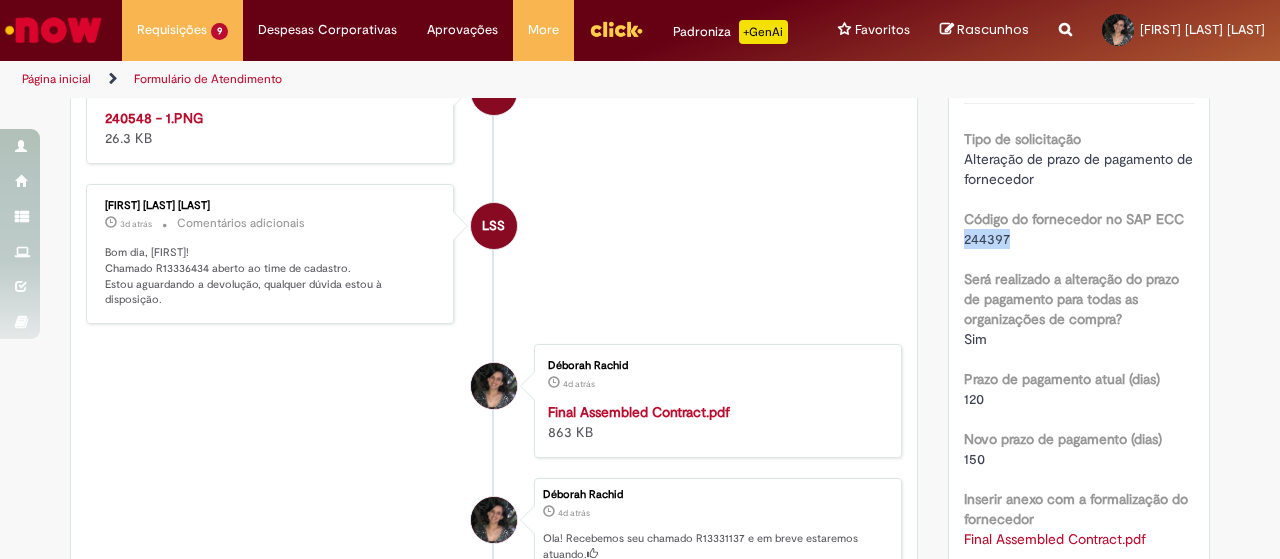 copy on "244397" 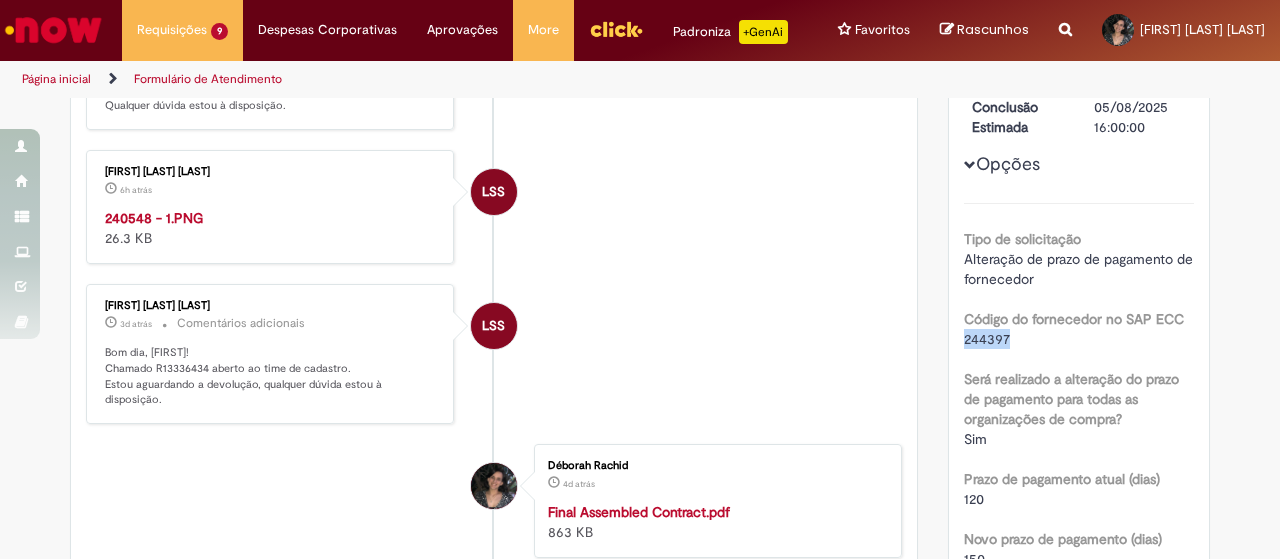 scroll, scrollTop: 0, scrollLeft: 0, axis: both 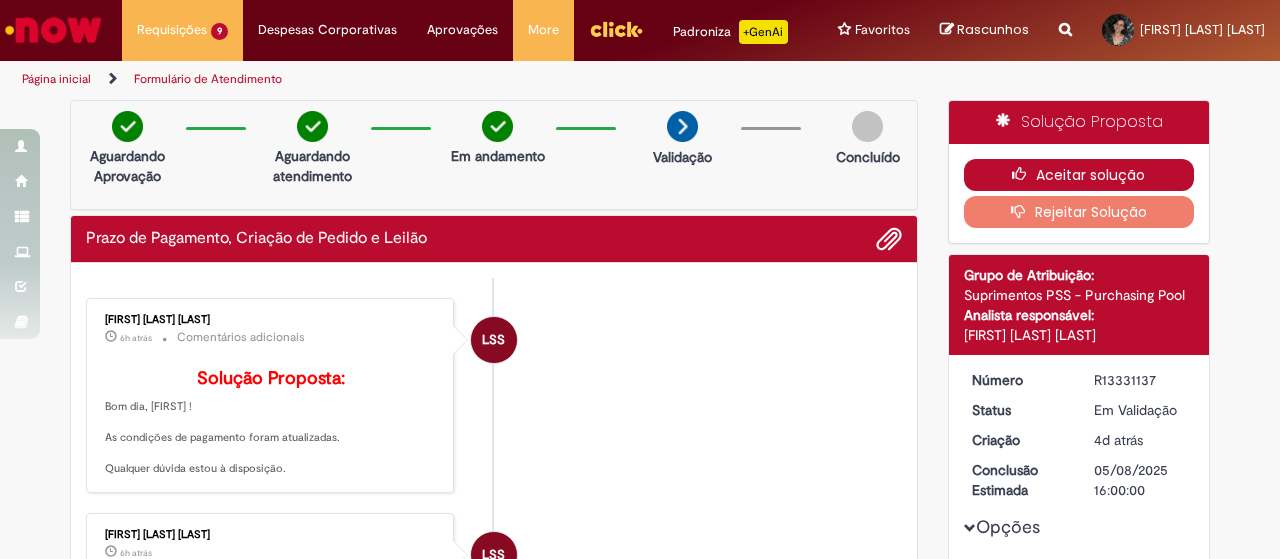 click on "Aceitar solução" at bounding box center [1079, 175] 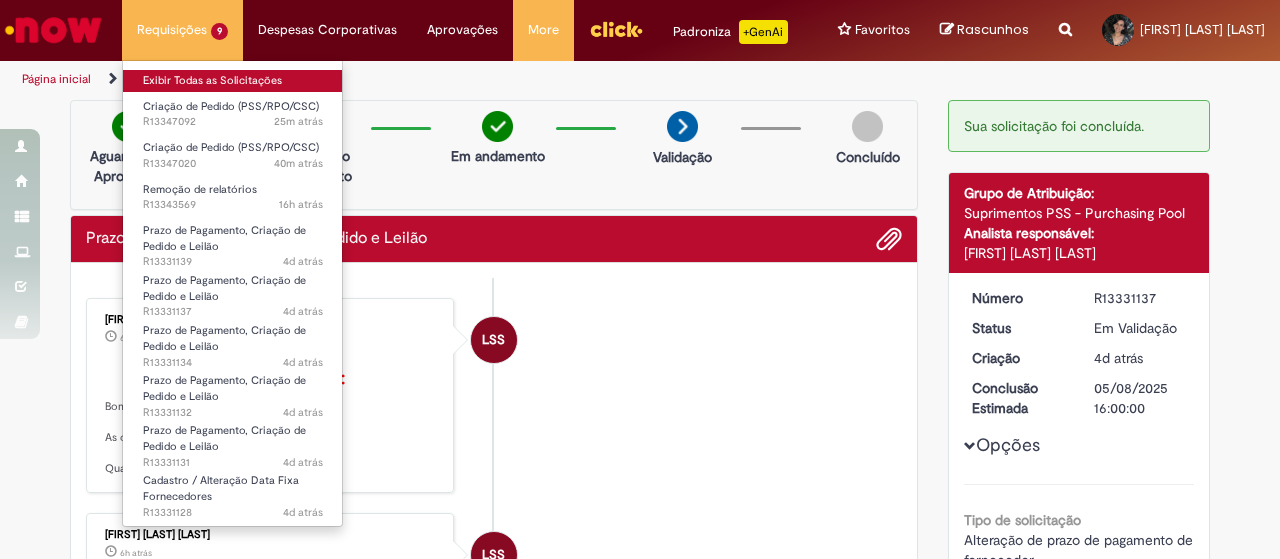 click on "Exibir Todas as Solicitações" at bounding box center [233, 81] 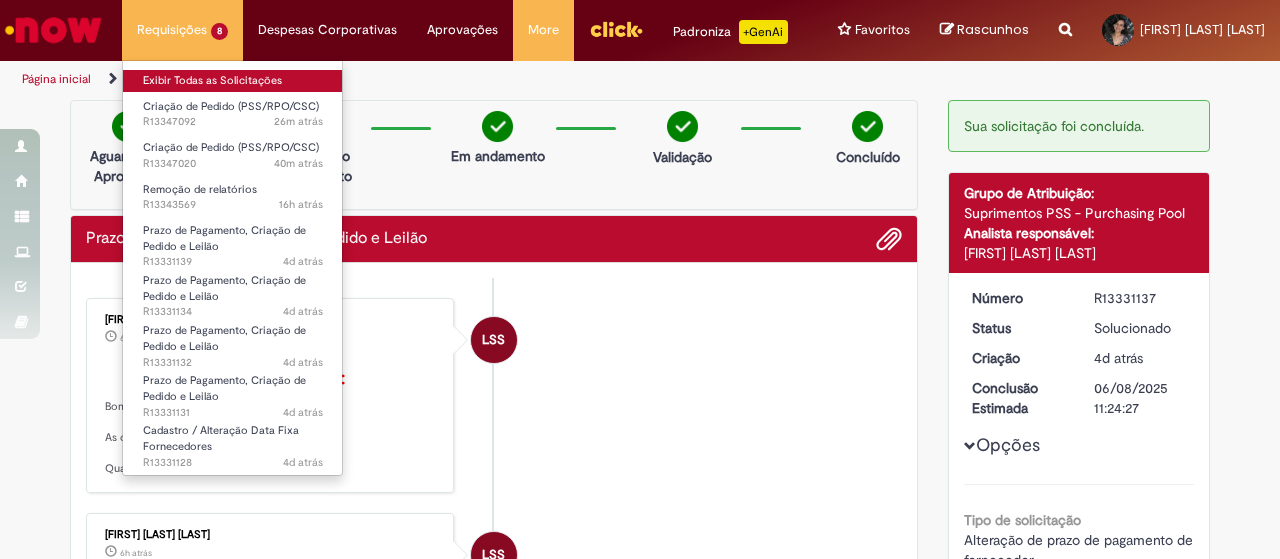 click on "Exibir Todas as Solicitações" at bounding box center (233, 81) 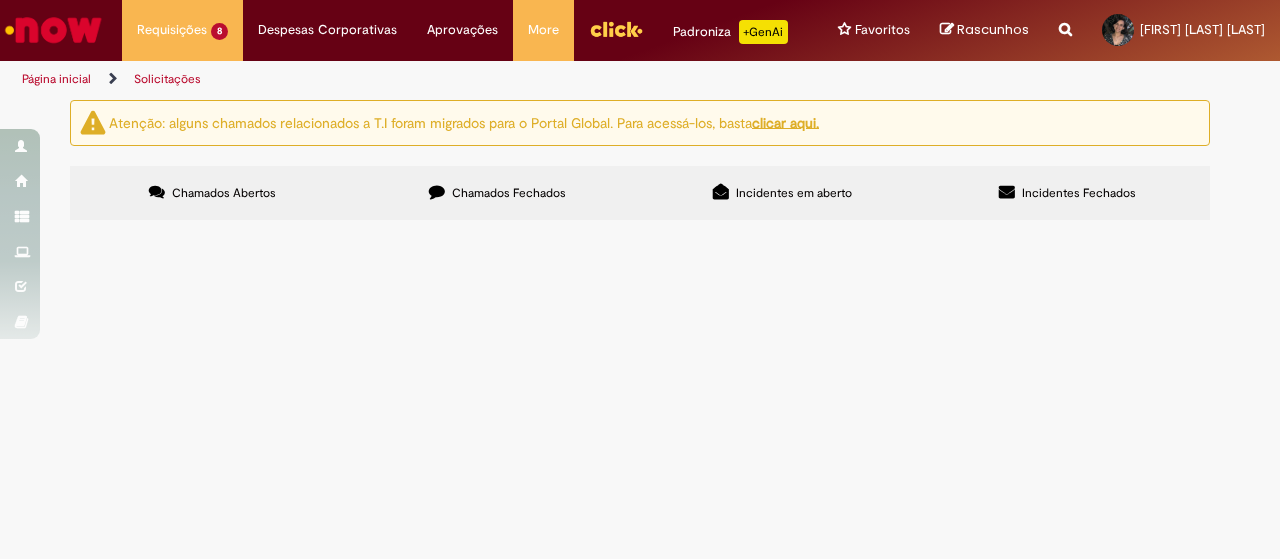 scroll, scrollTop: 200, scrollLeft: 0, axis: vertical 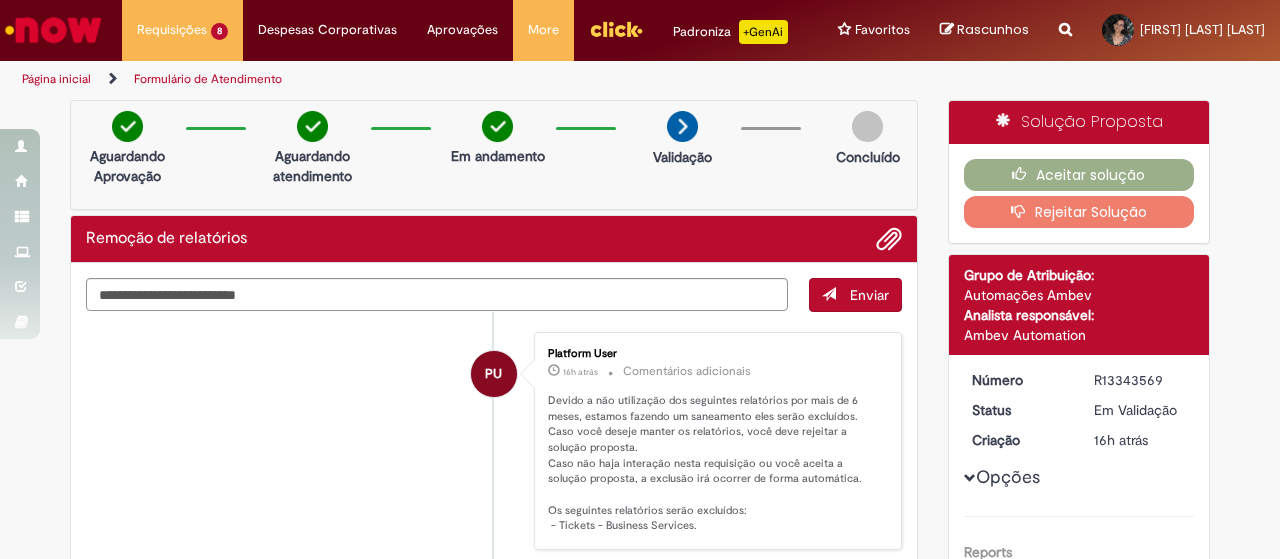 click on "Rejeitar Solução" at bounding box center [1079, 212] 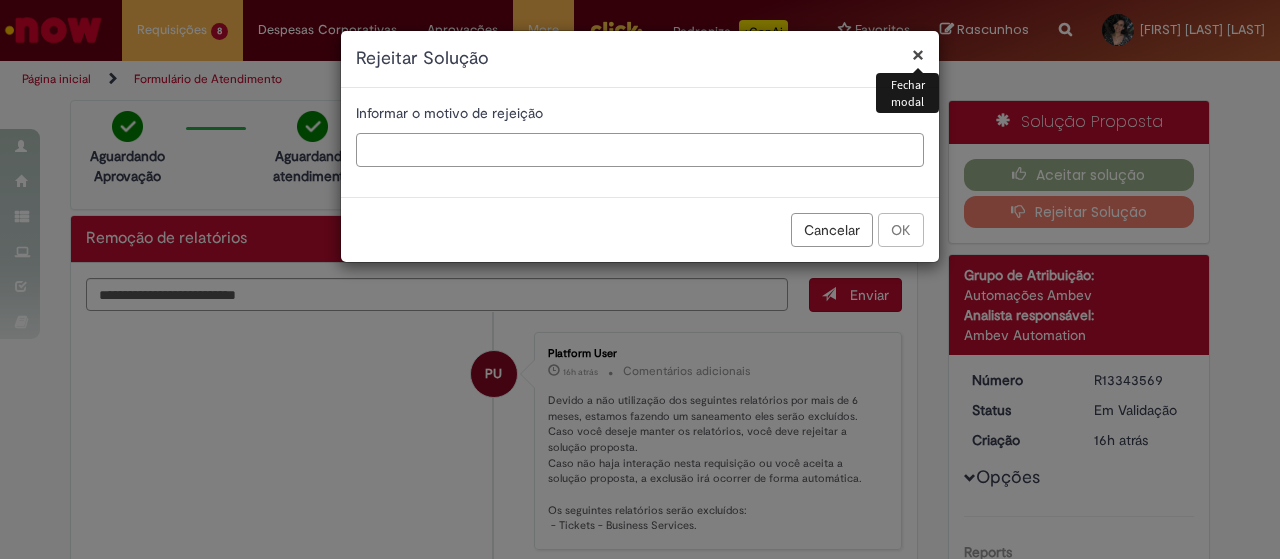 click at bounding box center [640, 150] 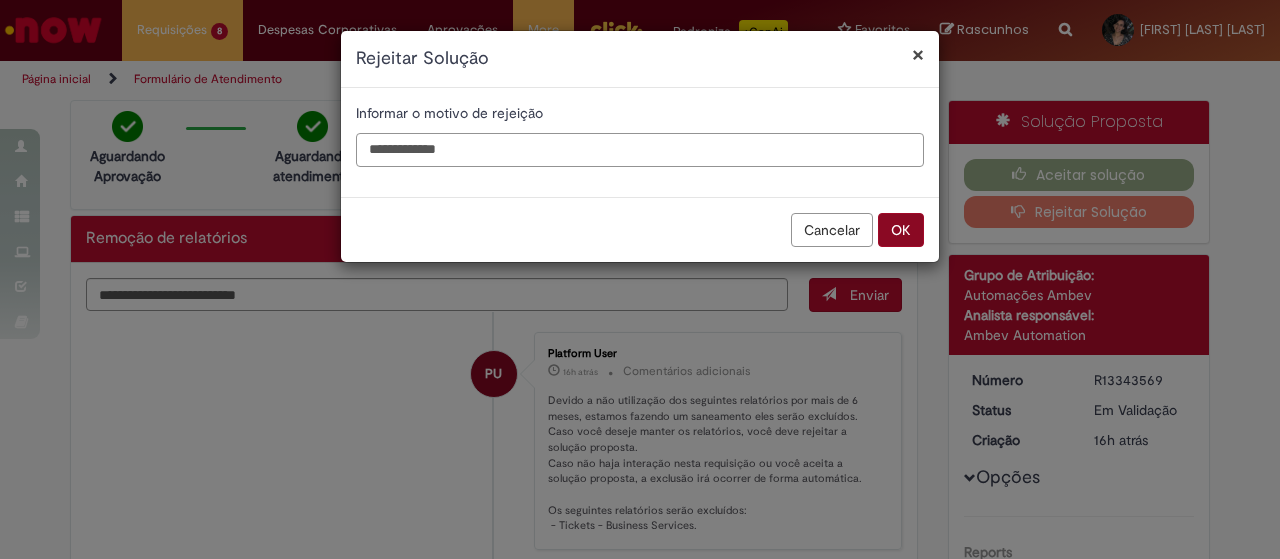 type on "**********" 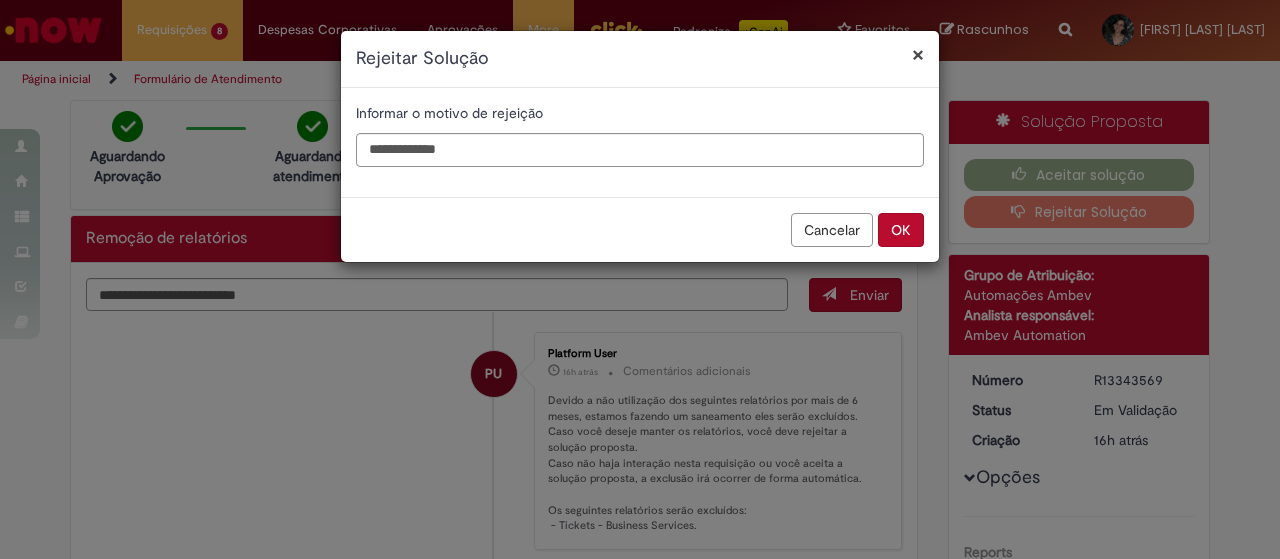 click on "OK" at bounding box center (901, 230) 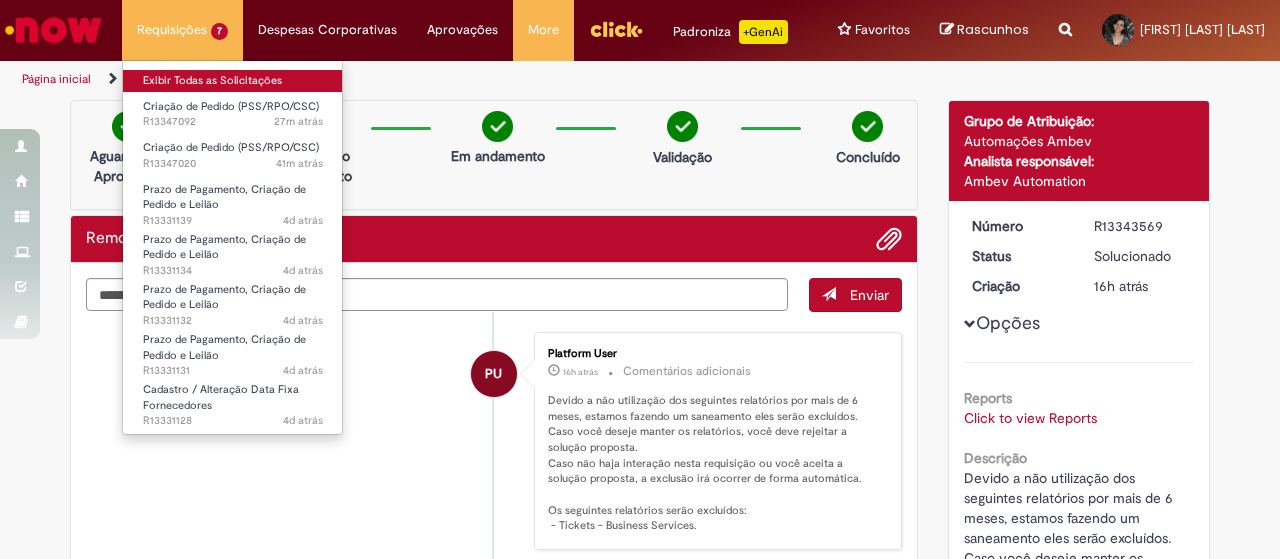 click on "Exibir Todas as Solicitações" at bounding box center (233, 81) 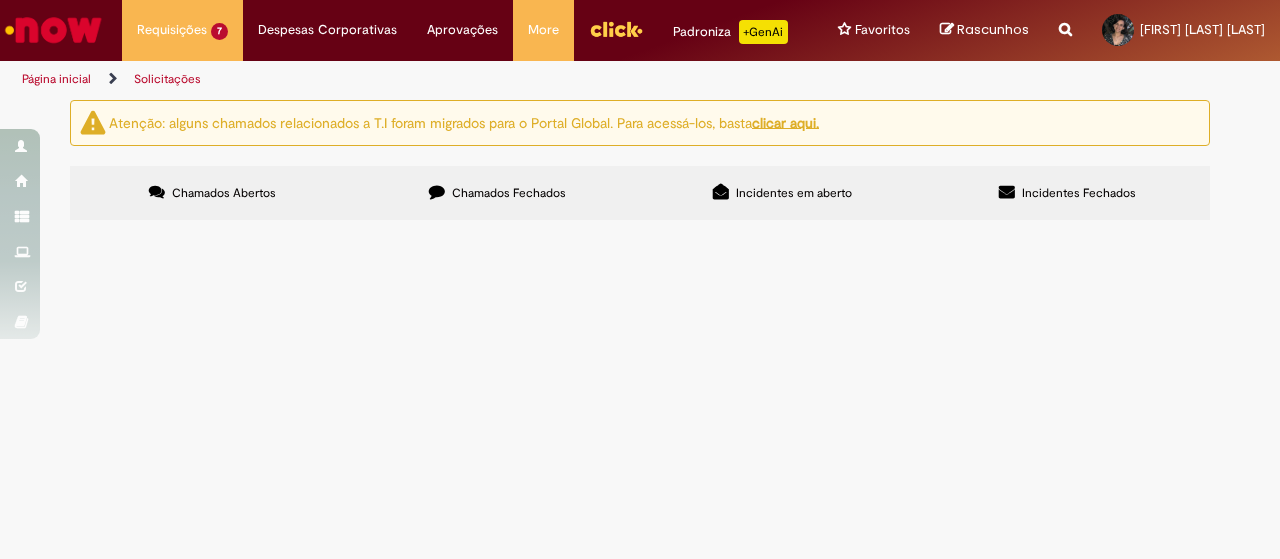 scroll, scrollTop: 100, scrollLeft: 0, axis: vertical 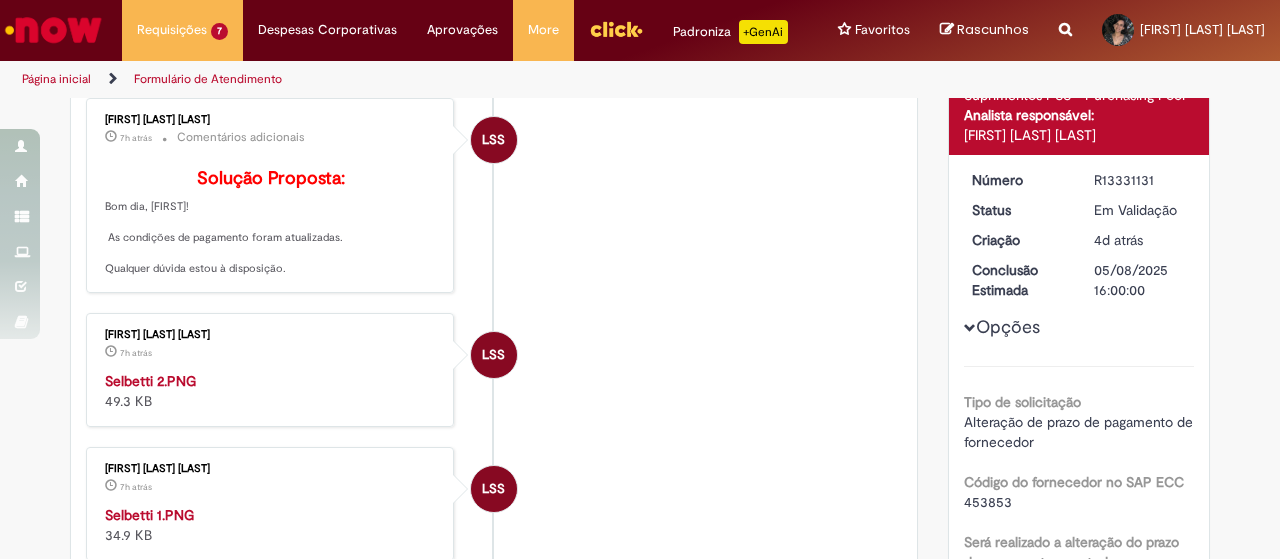 click at bounding box center [271, 371] 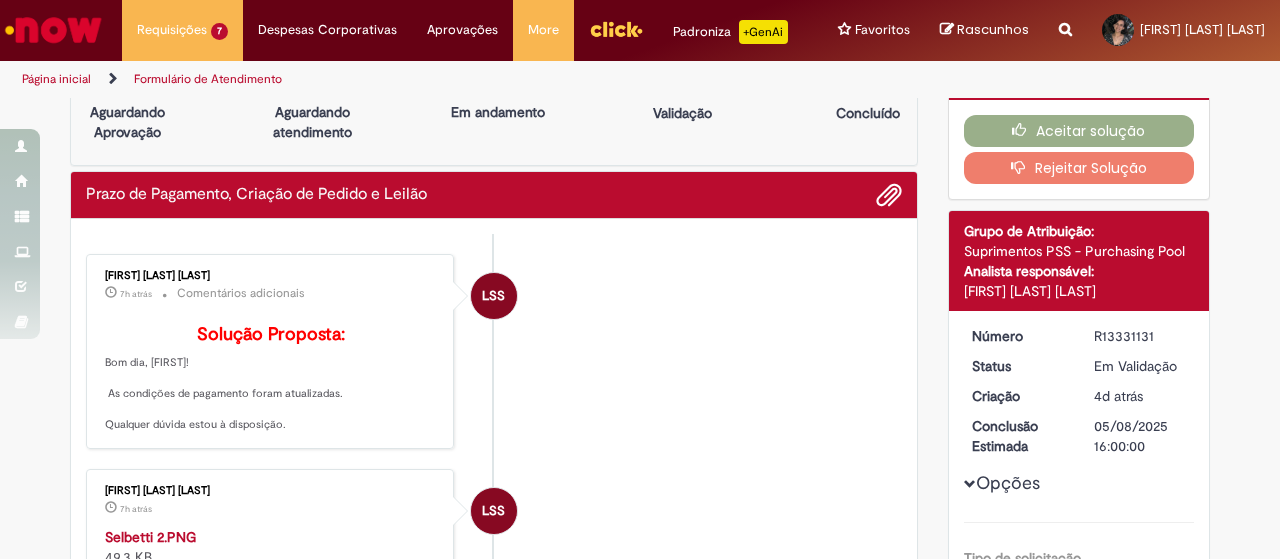 scroll, scrollTop: 0, scrollLeft: 0, axis: both 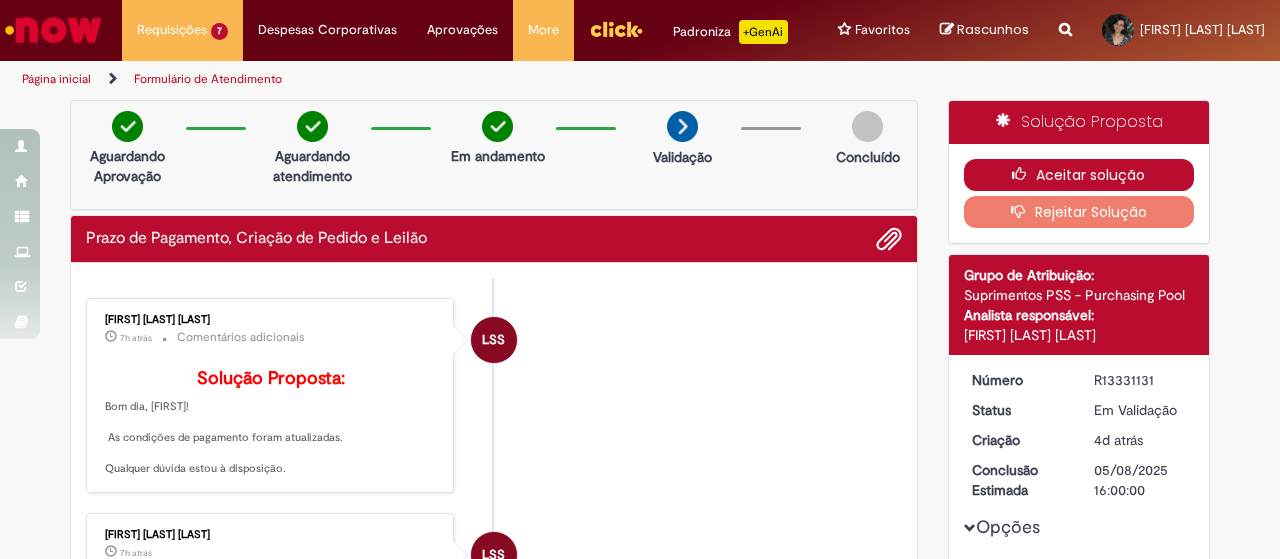 click on "Aceitar solução" at bounding box center (1079, 175) 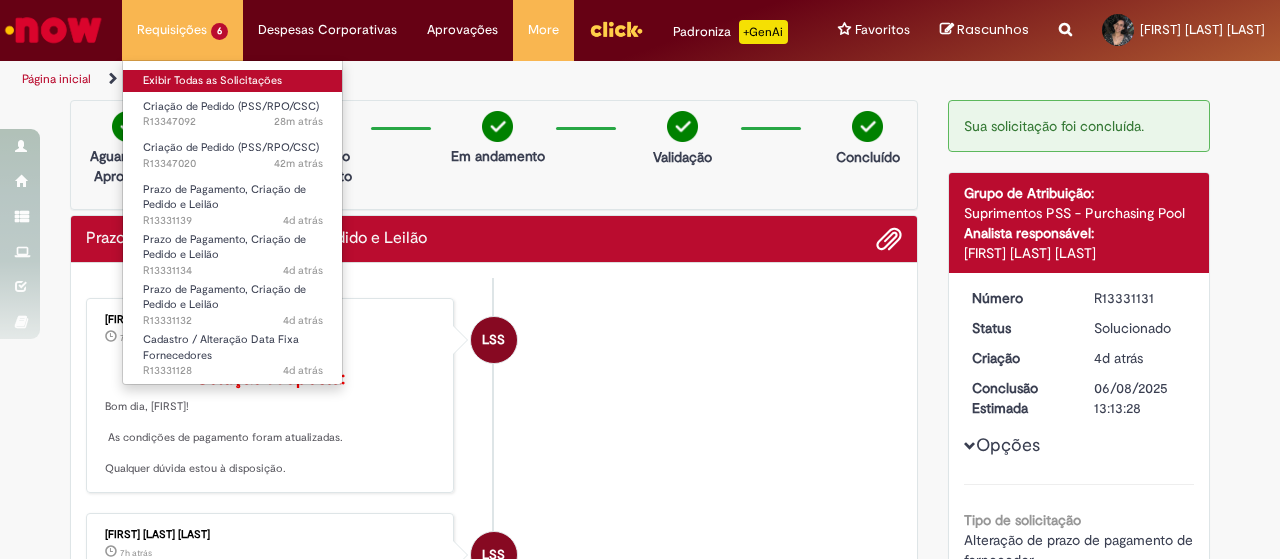 click on "Exibir Todas as Solicitações" at bounding box center [233, 81] 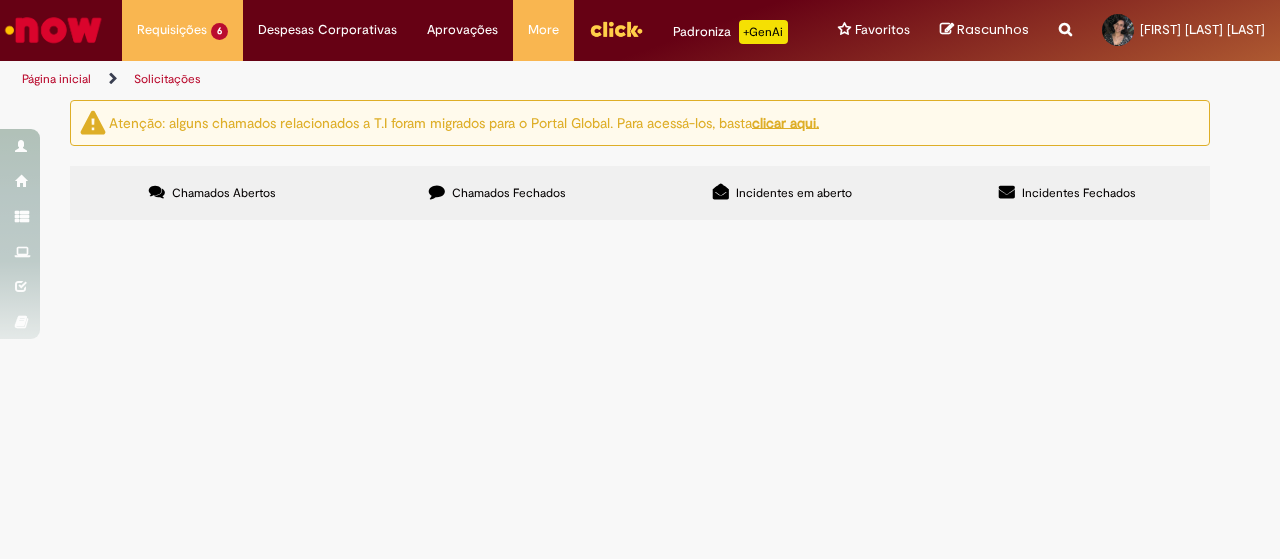 scroll, scrollTop: 86, scrollLeft: 0, axis: vertical 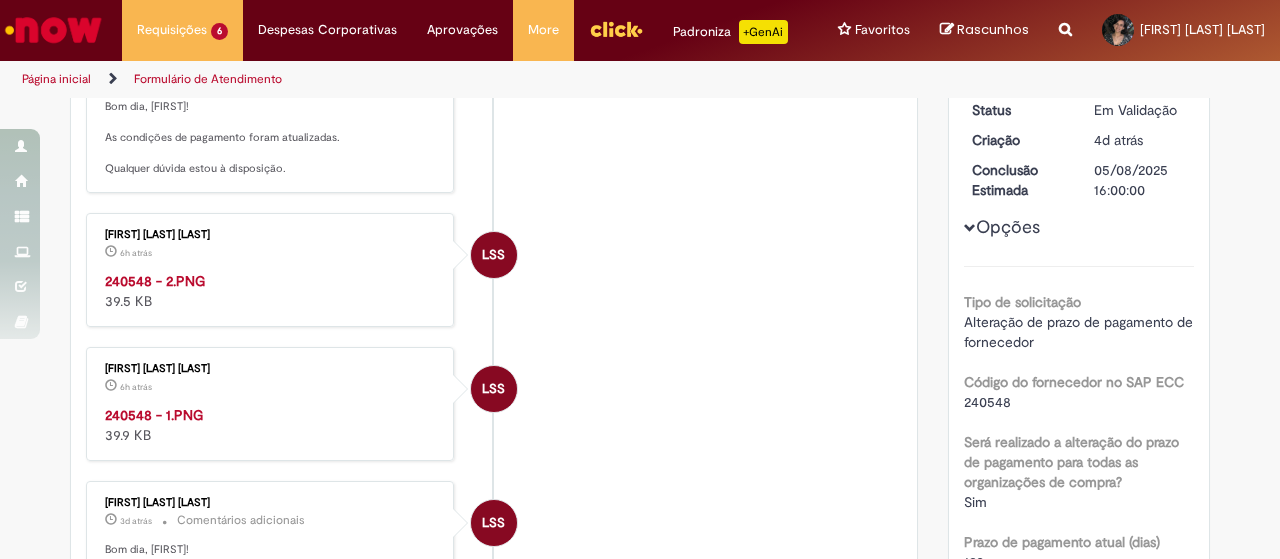 click at bounding box center [271, 271] 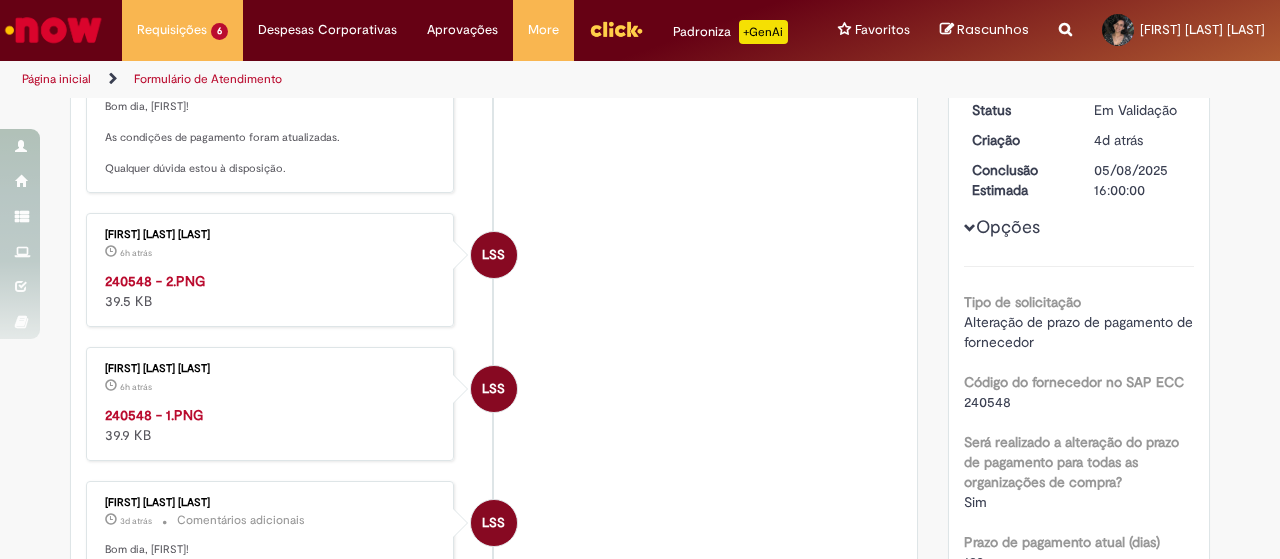 click on "Solução Proposta:
Bom dia, Déborah!
As condições de pagamento foram atualizadas.
Qualquer dúvida estou à disposição." at bounding box center [271, 123] 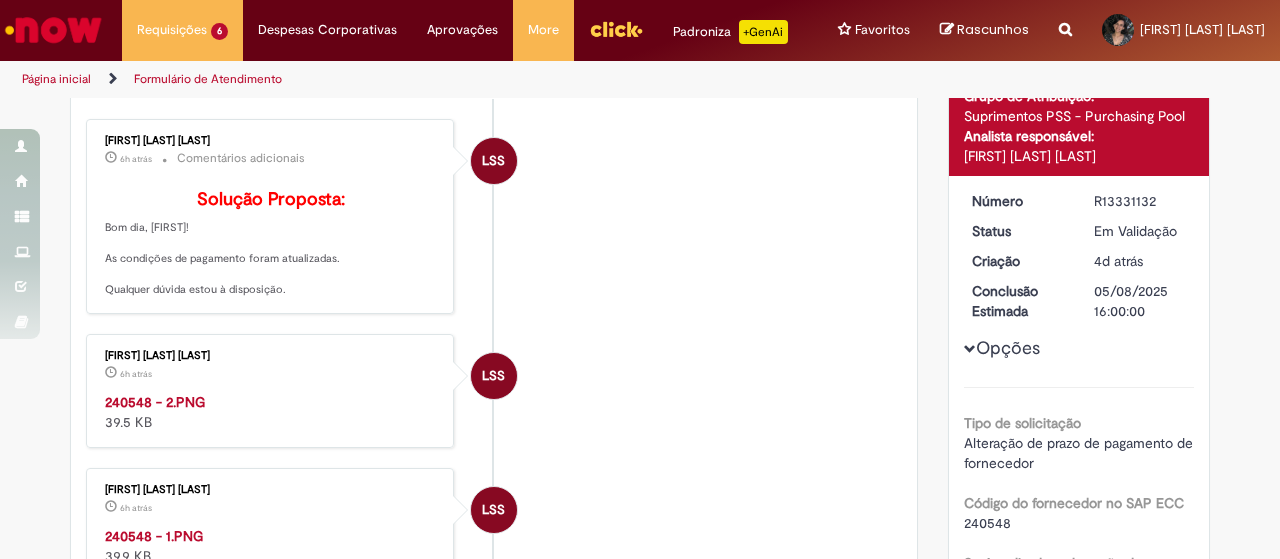 scroll, scrollTop: 0, scrollLeft: 0, axis: both 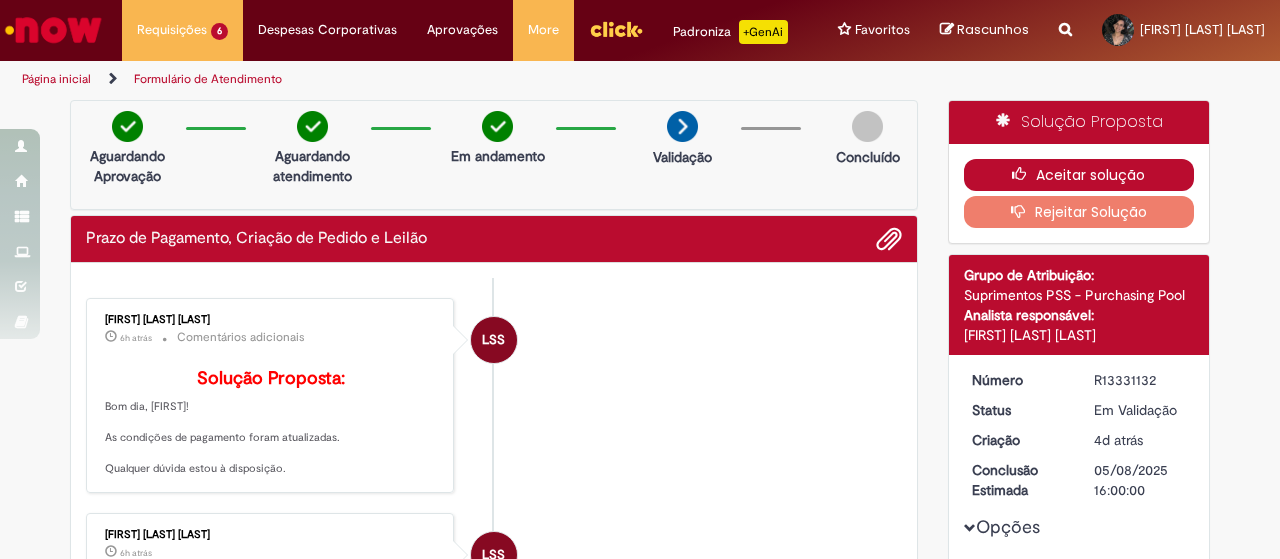 click on "Aceitar solução" at bounding box center (1079, 175) 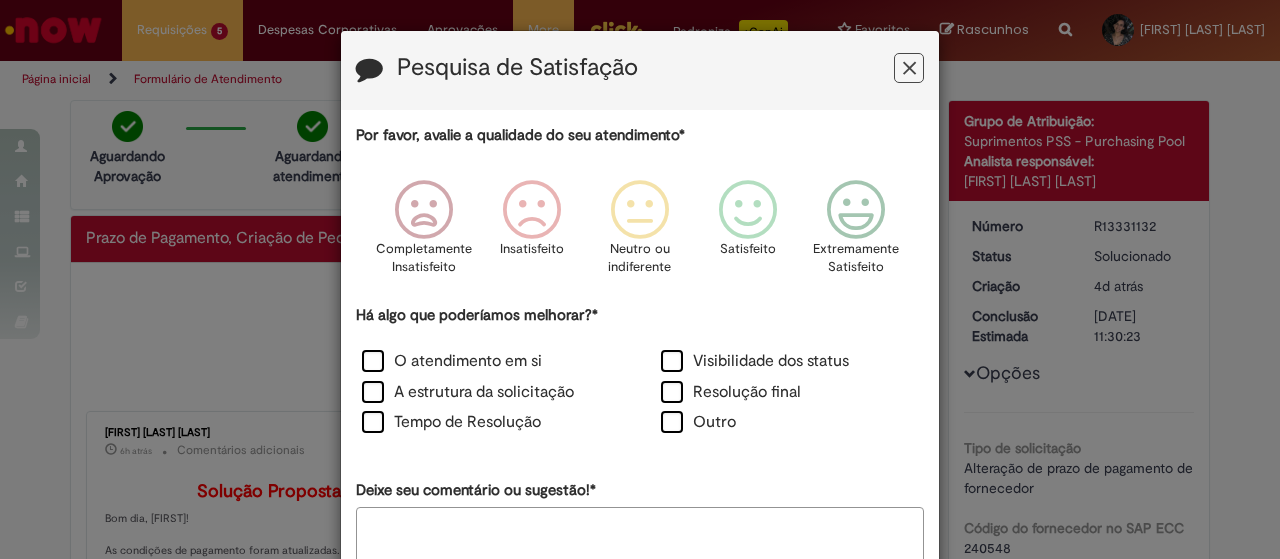 drag, startPoint x: 908, startPoint y: 69, endPoint x: 780, endPoint y: 71, distance: 128.01562 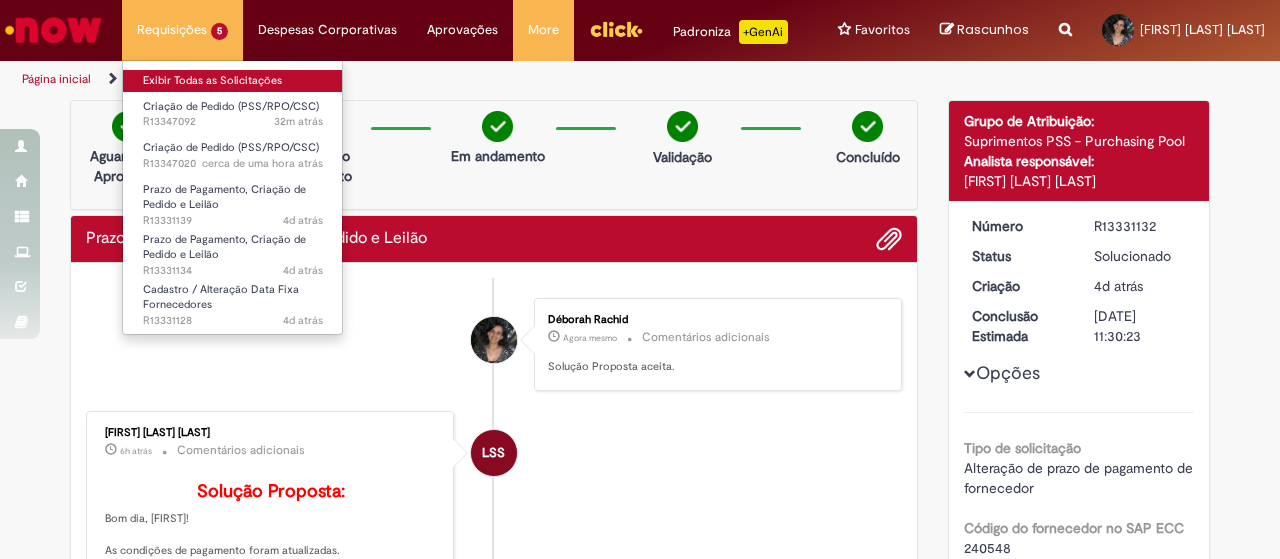 click on "Exibir Todas as Solicitações" at bounding box center (233, 81) 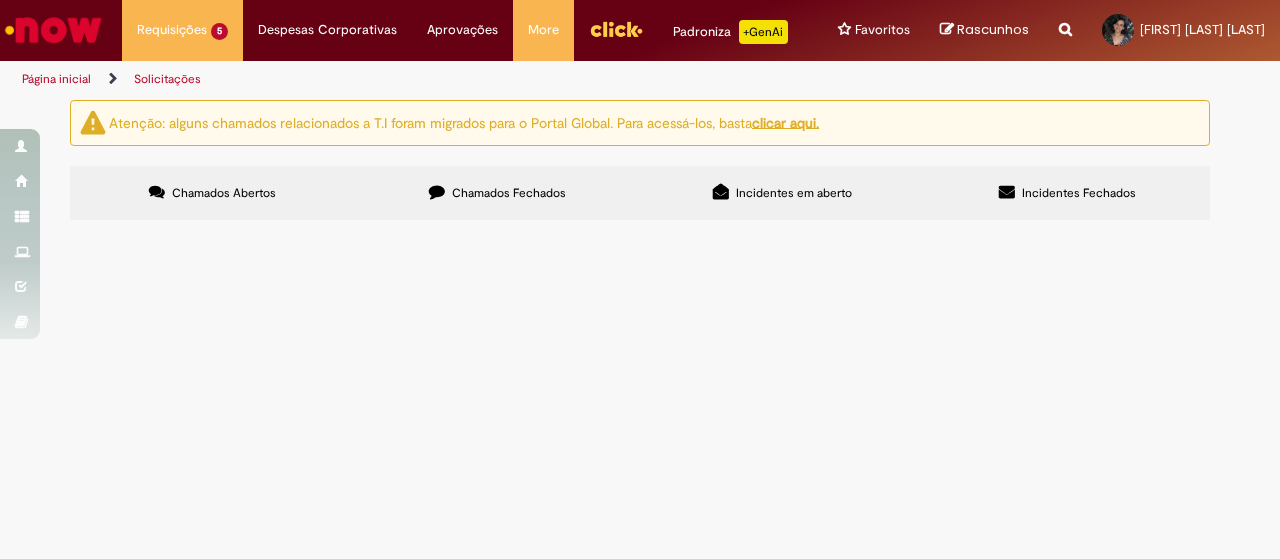 click on "Prazo de Pagamento, Criação de Pedido e Leilão" at bounding box center [0, 0] 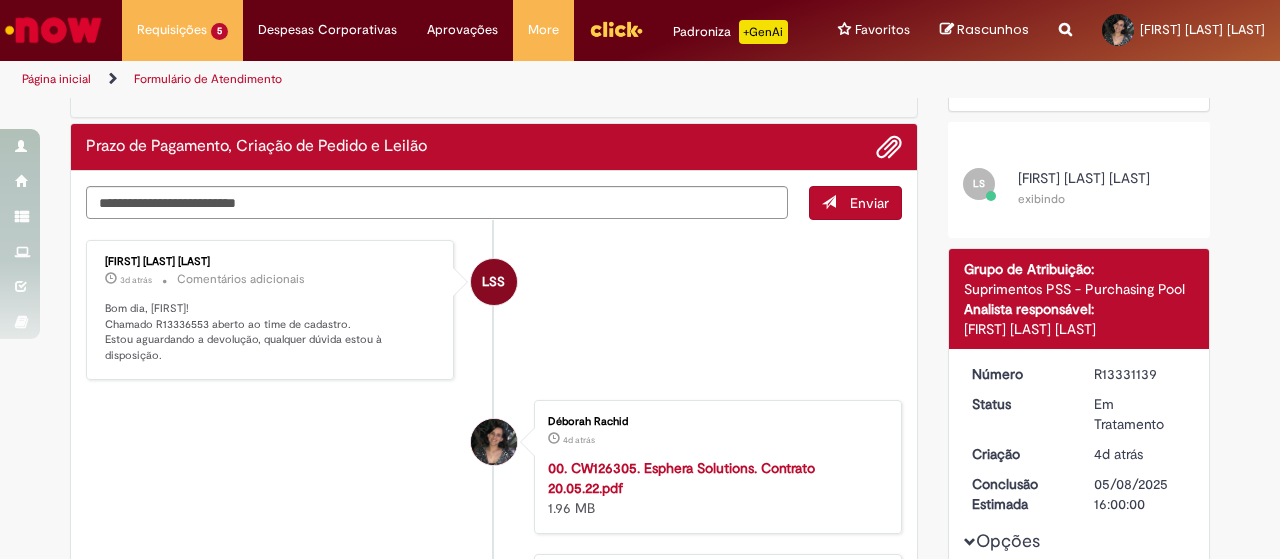 scroll, scrollTop: 0, scrollLeft: 0, axis: both 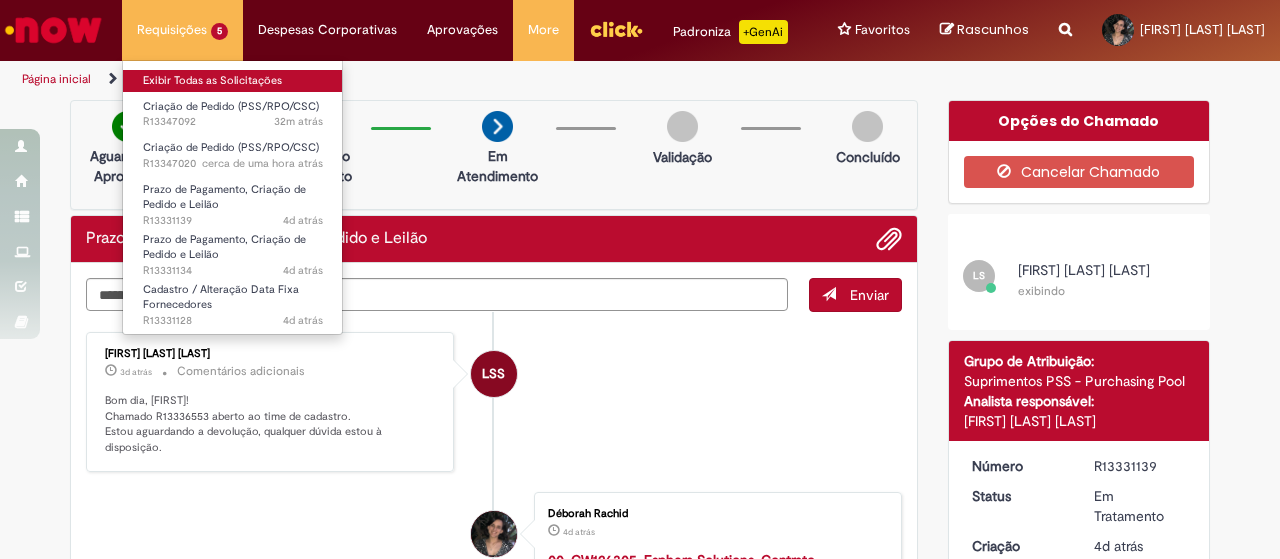 click on "Exibir Todas as Solicitações" at bounding box center (233, 81) 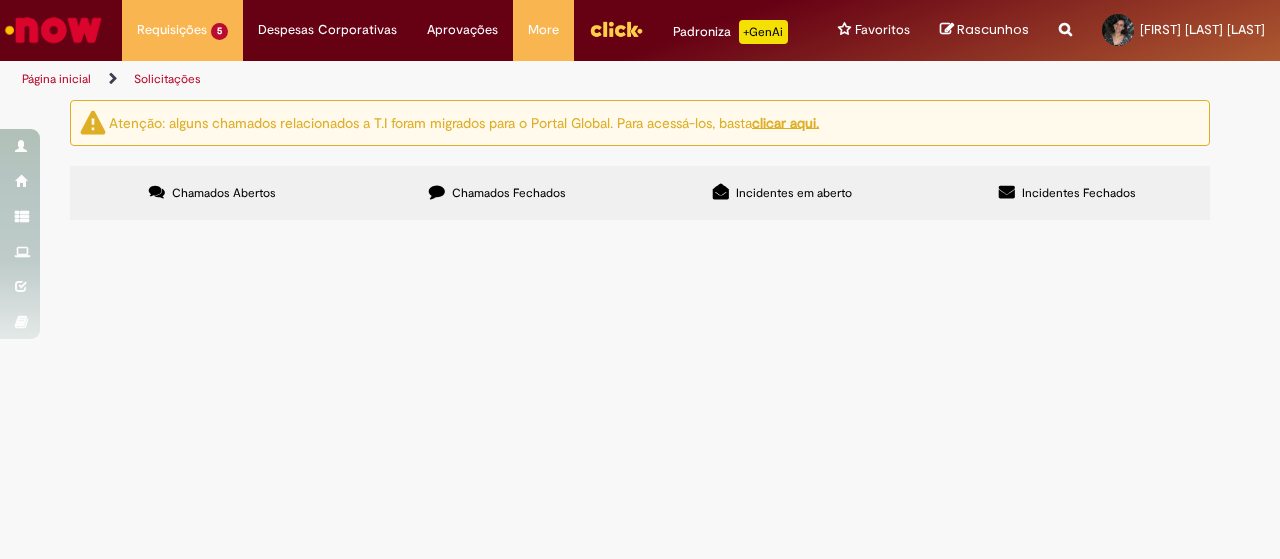 click on "Negociação atual - CW109122 | Ajuste de Anaplan" at bounding box center (0, 0) 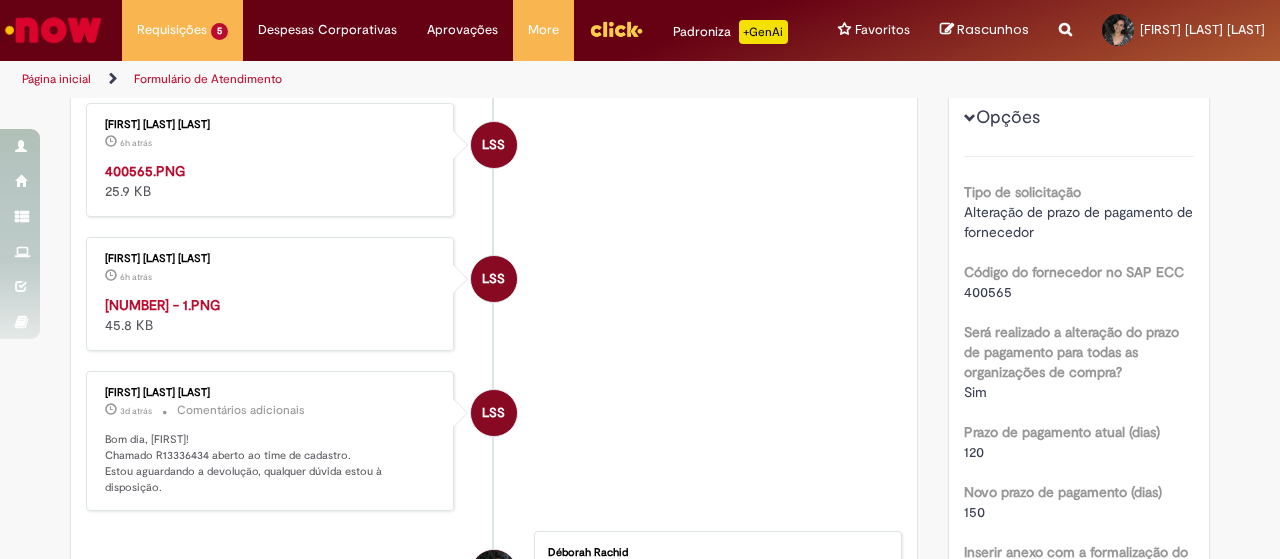 scroll, scrollTop: 414, scrollLeft: 0, axis: vertical 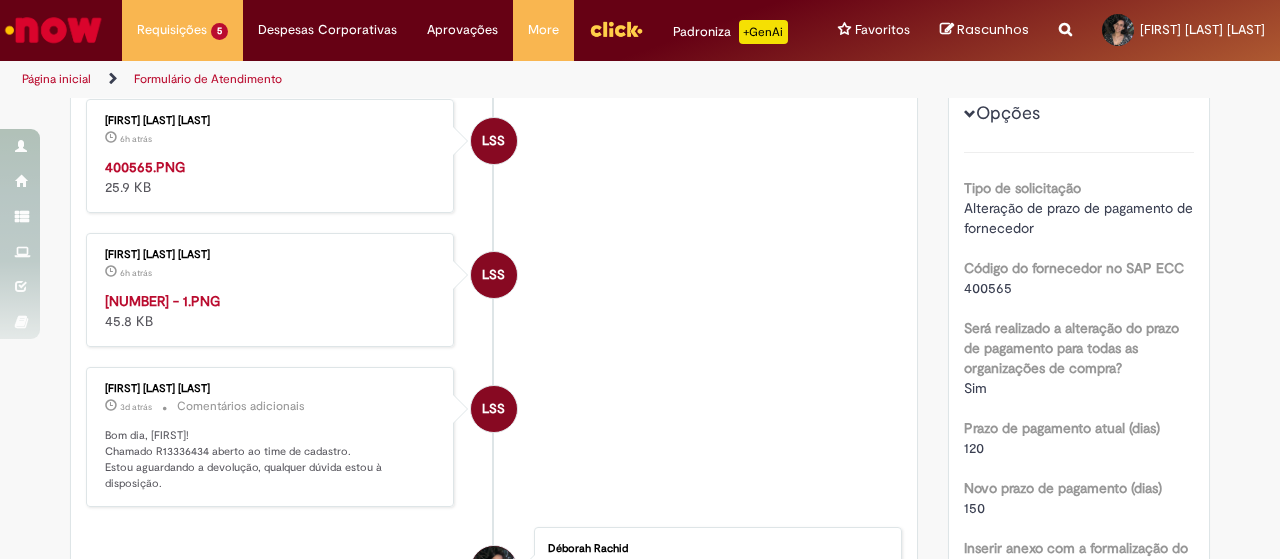 click at bounding box center (271, 157) 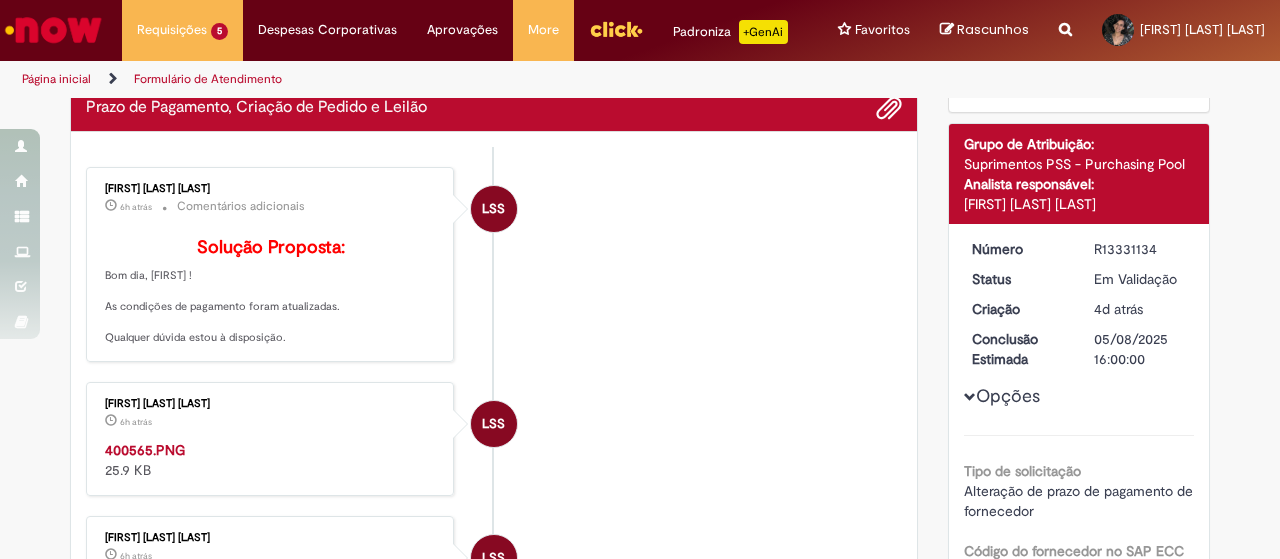 scroll, scrollTop: 0, scrollLeft: 0, axis: both 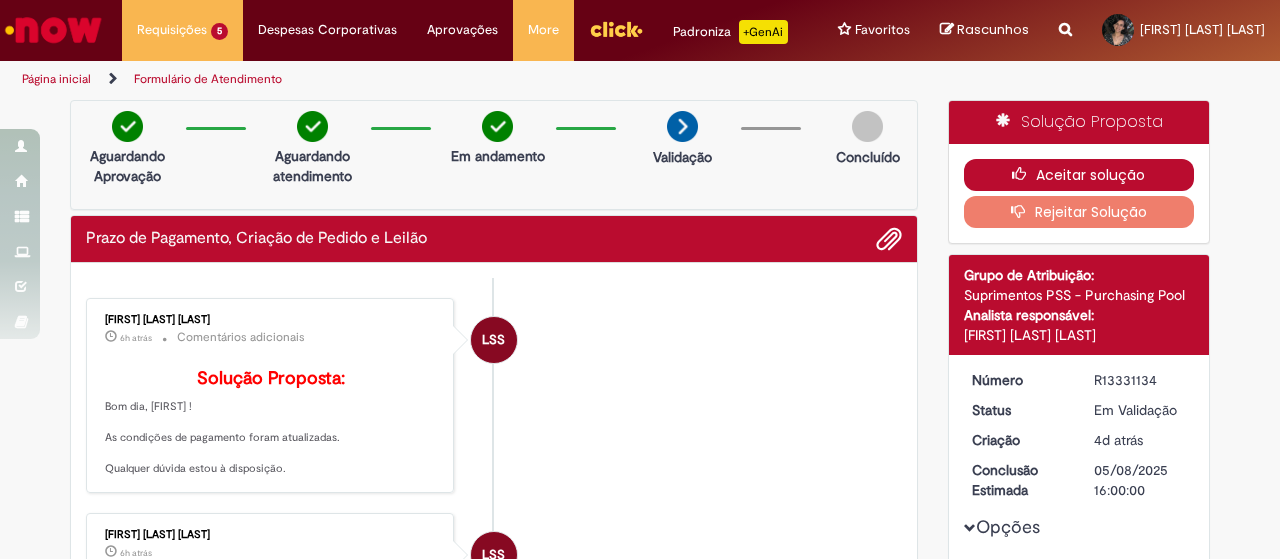 click on "Aceitar solução" at bounding box center [1079, 175] 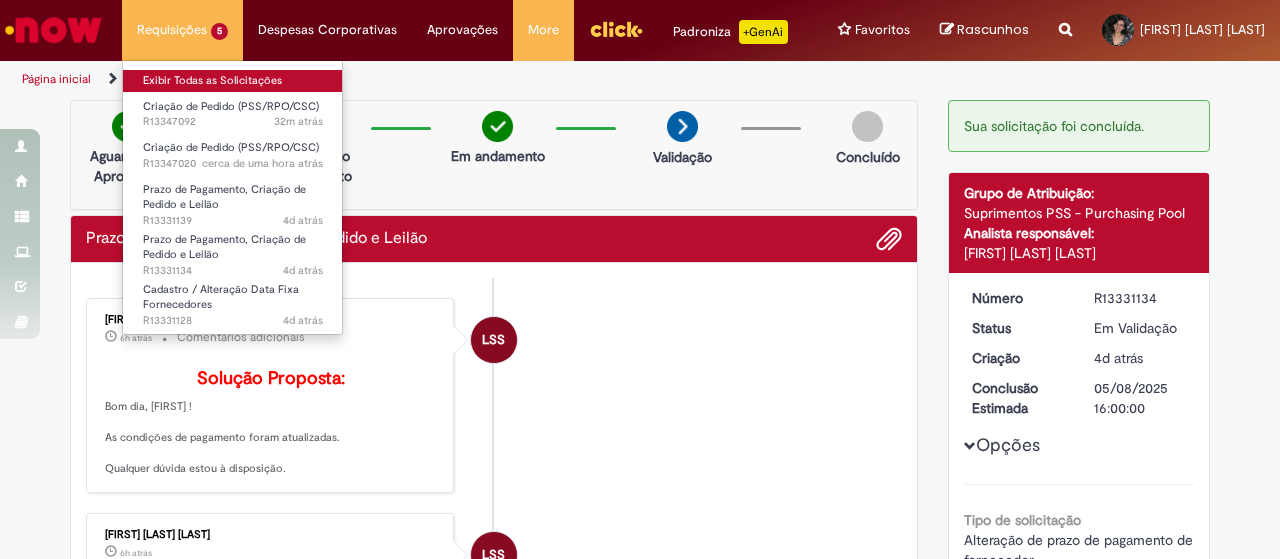 click on "Exibir Todas as Solicitações" at bounding box center [233, 81] 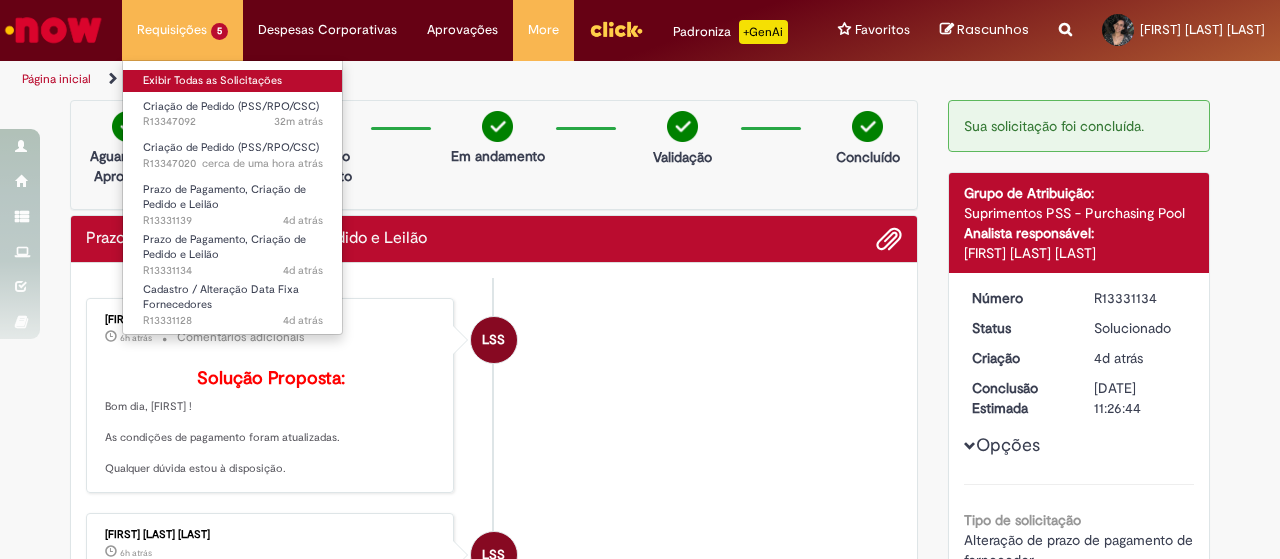 click on "Exibir Todas as Solicitações" at bounding box center (233, 81) 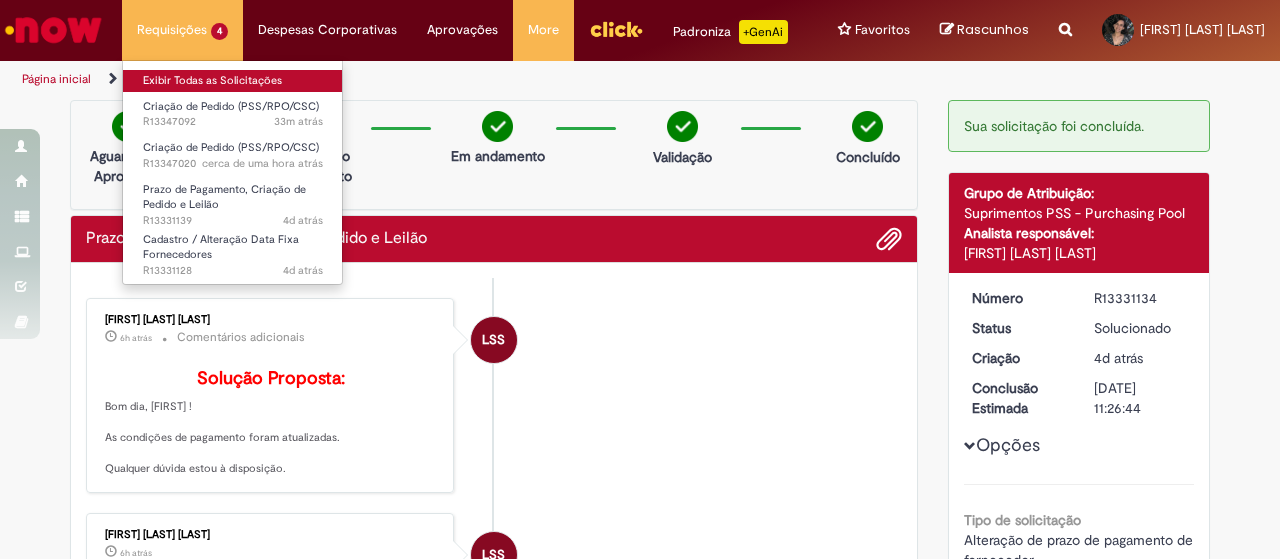 drag, startPoint x: 248, startPoint y: 83, endPoint x: 262, endPoint y: 85, distance: 14.142136 